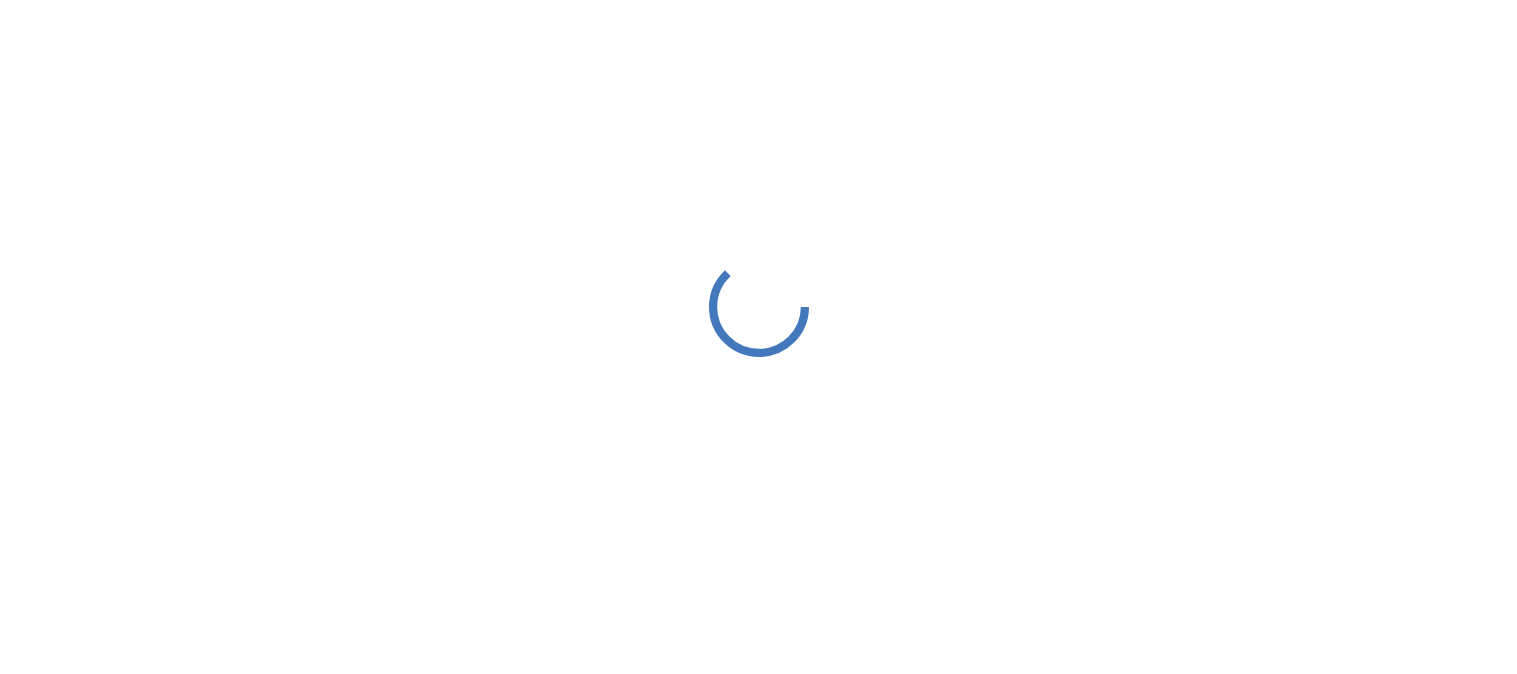 scroll, scrollTop: 0, scrollLeft: 0, axis: both 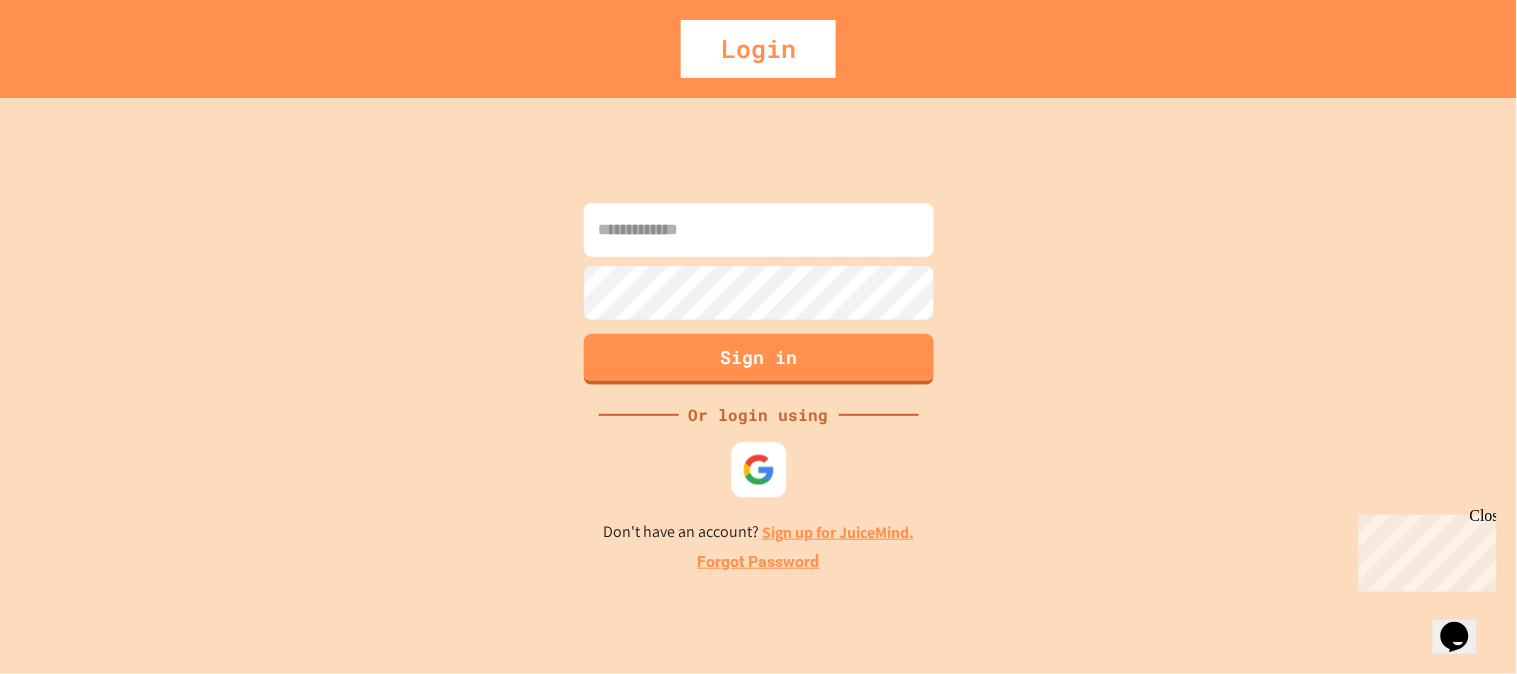 click at bounding box center (758, 469) 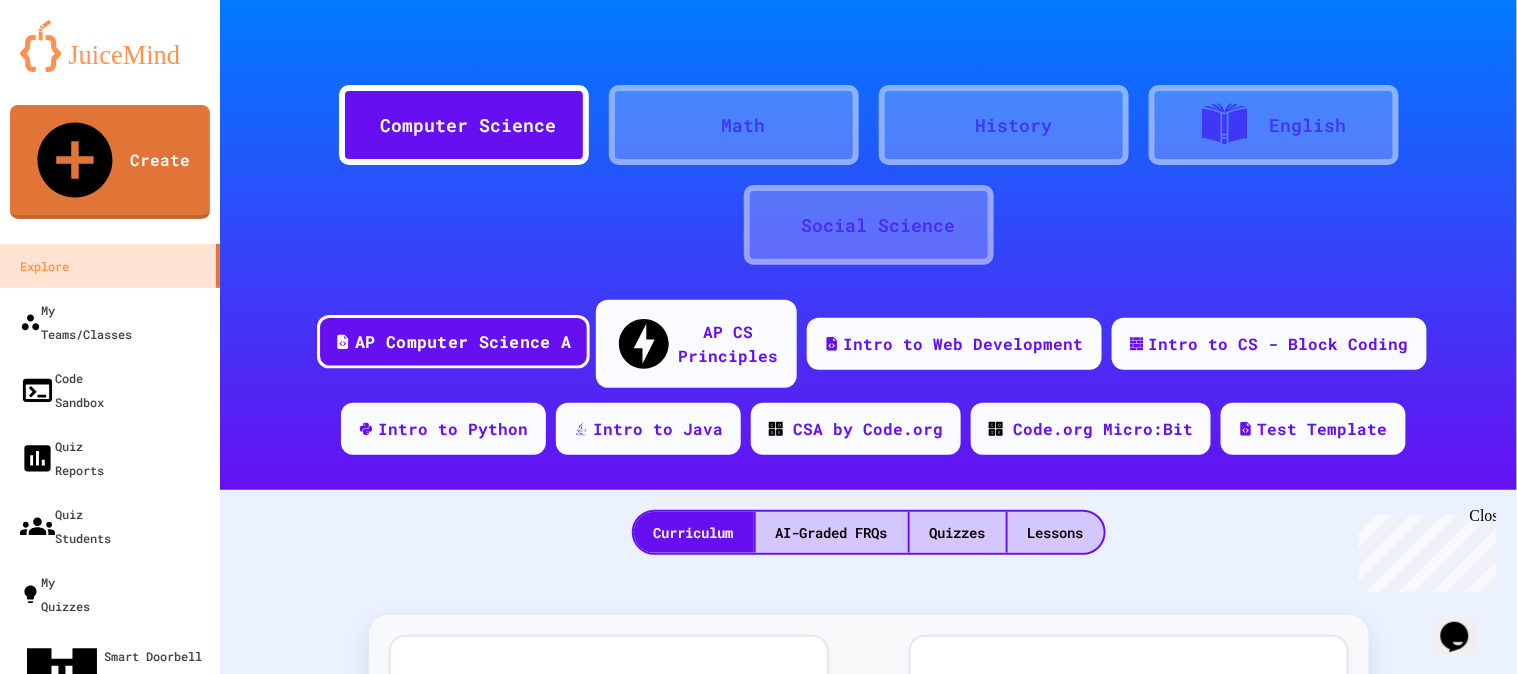 click on "AP Computer Science A" at bounding box center [463, 342] 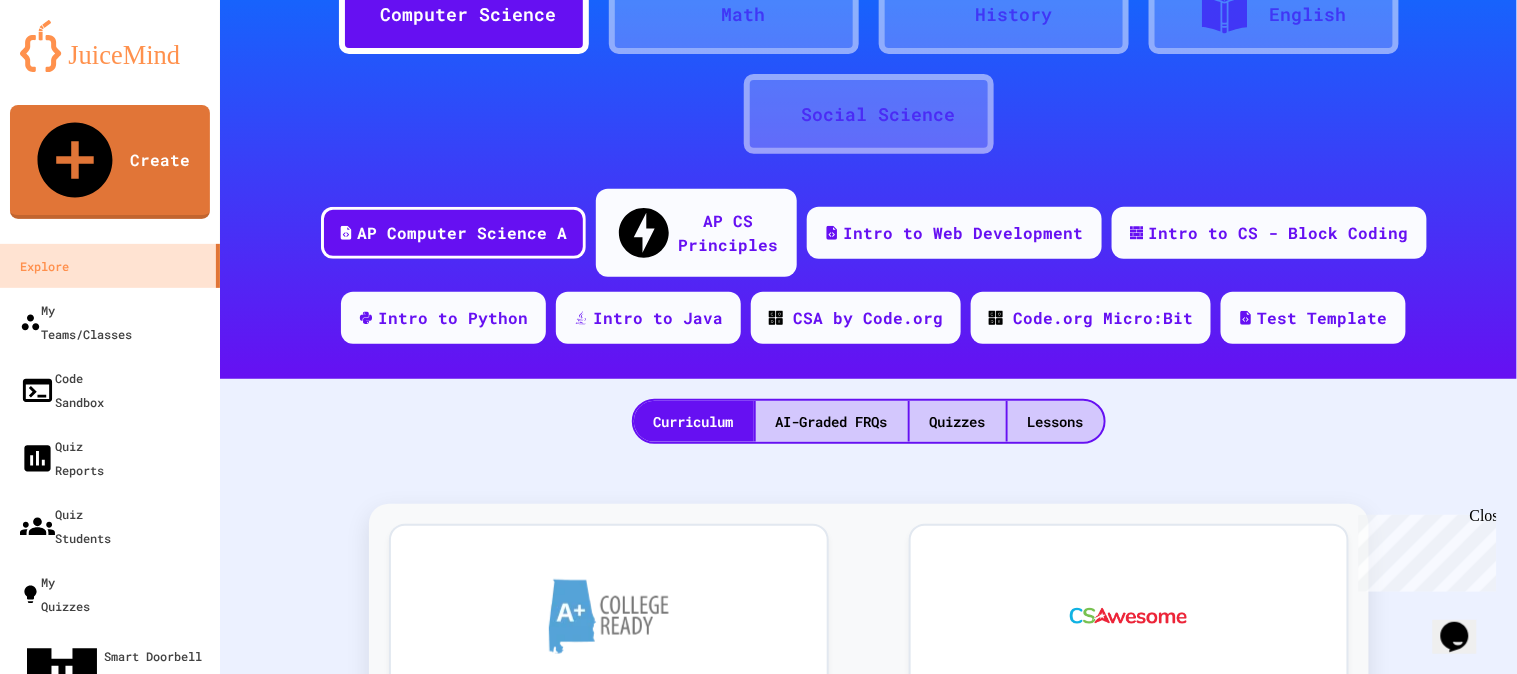 scroll, scrollTop: 0, scrollLeft: 0, axis: both 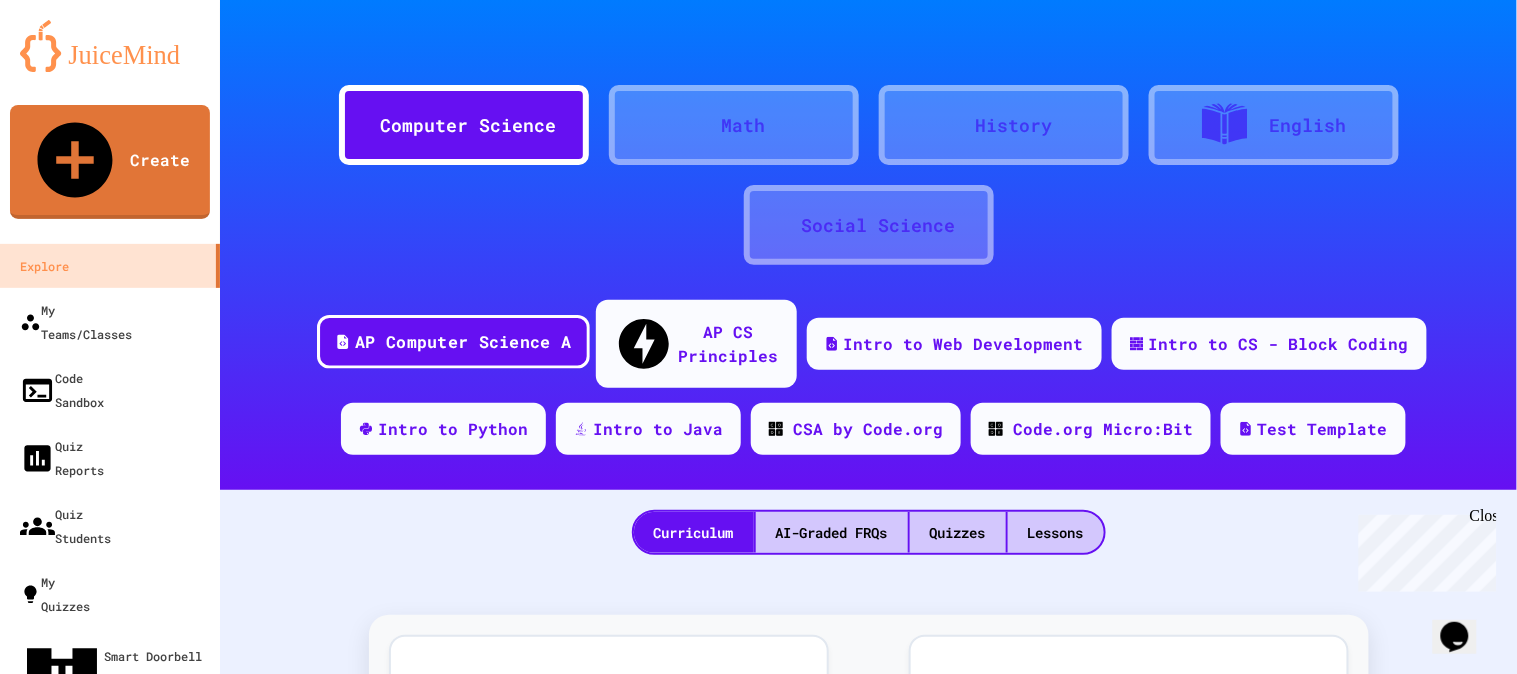 click on "AP Computer Science A" at bounding box center [463, 342] 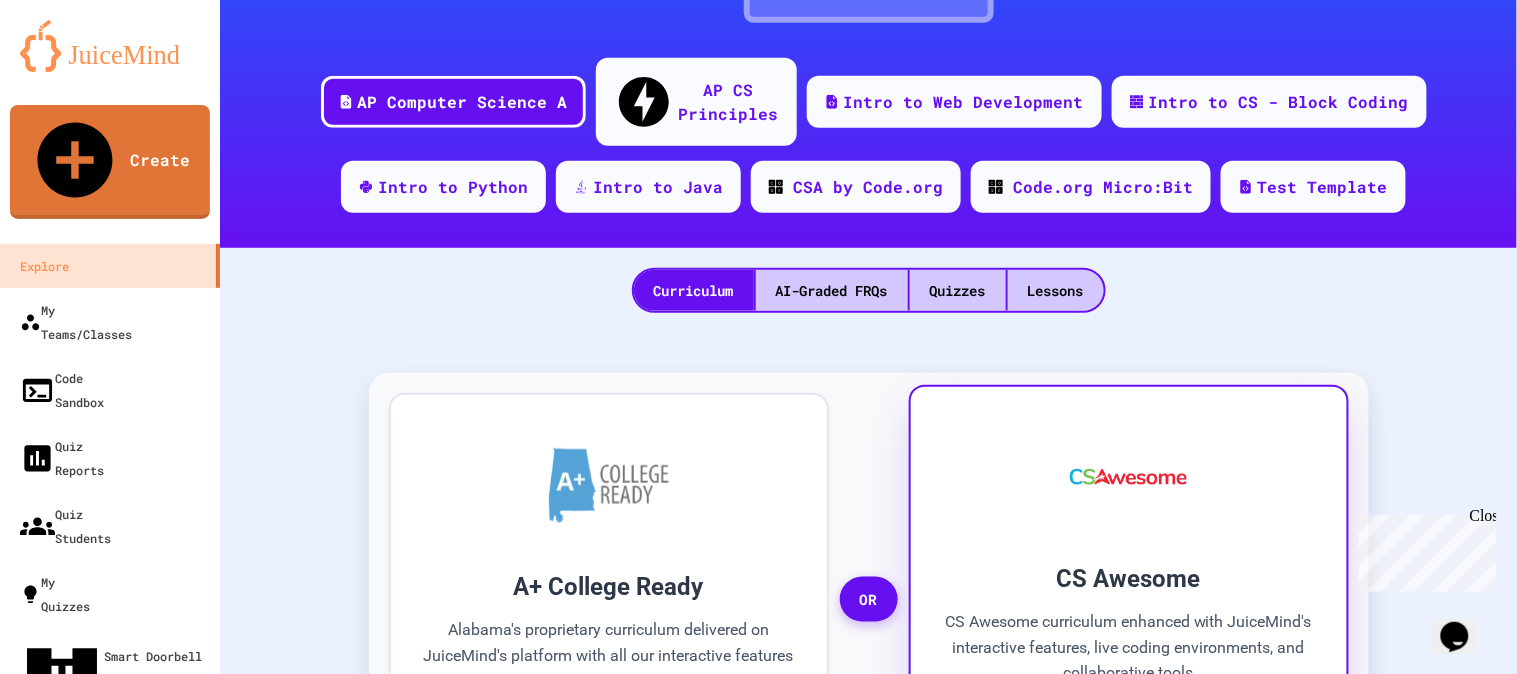 scroll, scrollTop: 223, scrollLeft: 0, axis: vertical 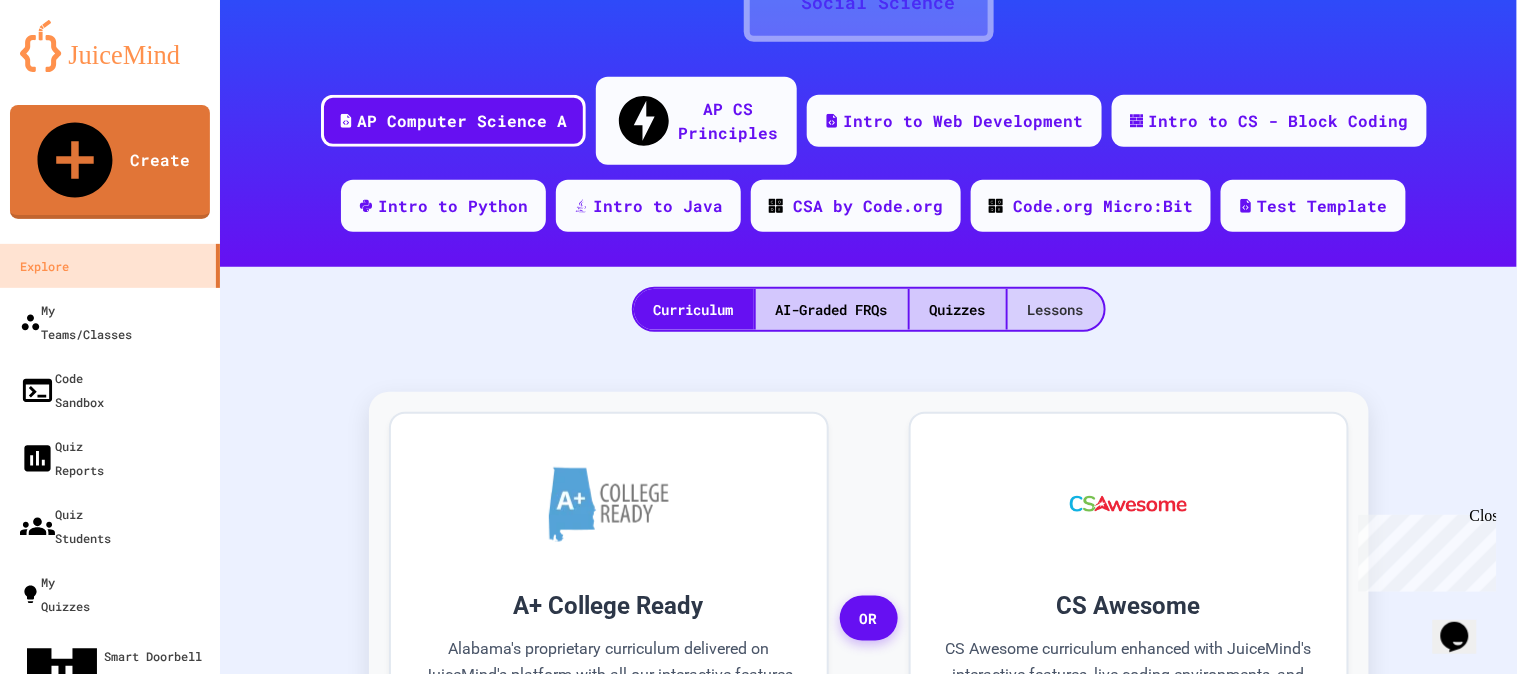 click on "Lessons" at bounding box center (1056, 309) 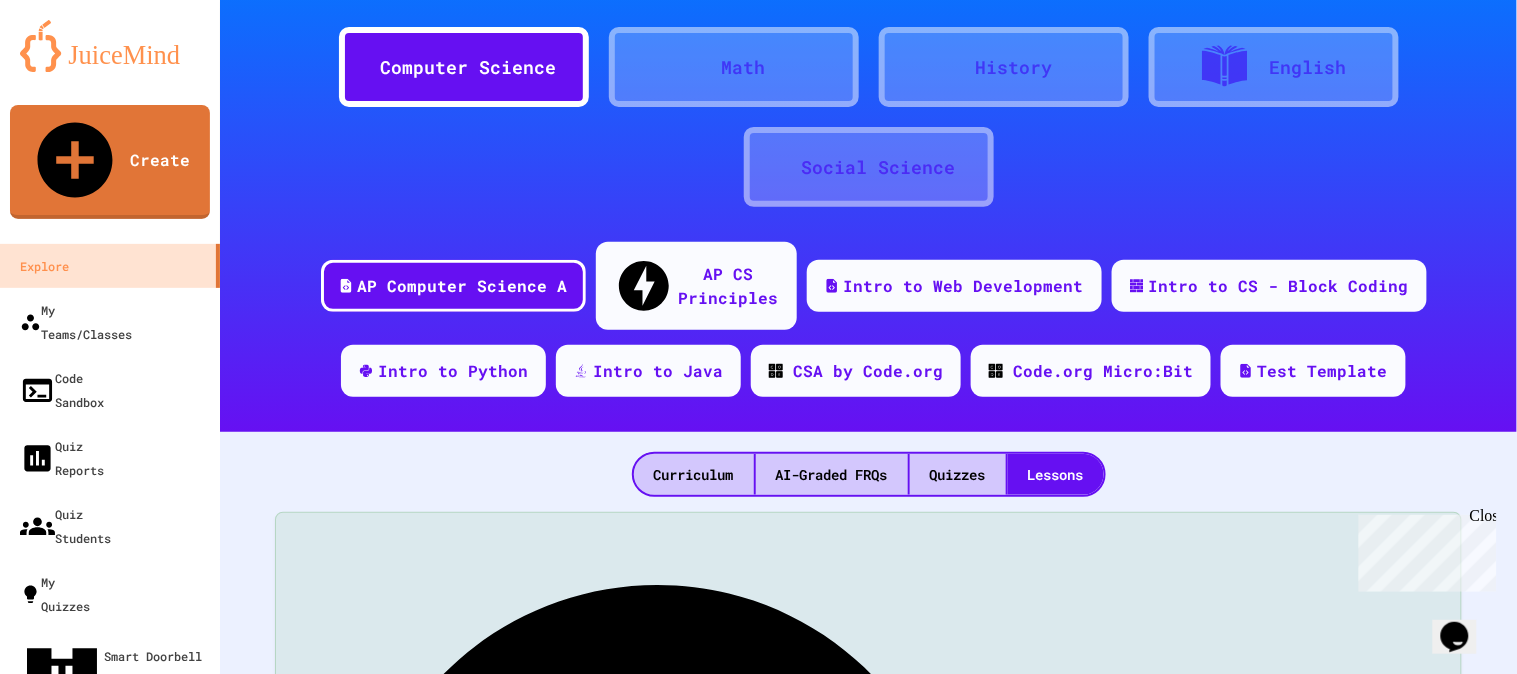 scroll, scrollTop: 223, scrollLeft: 0, axis: vertical 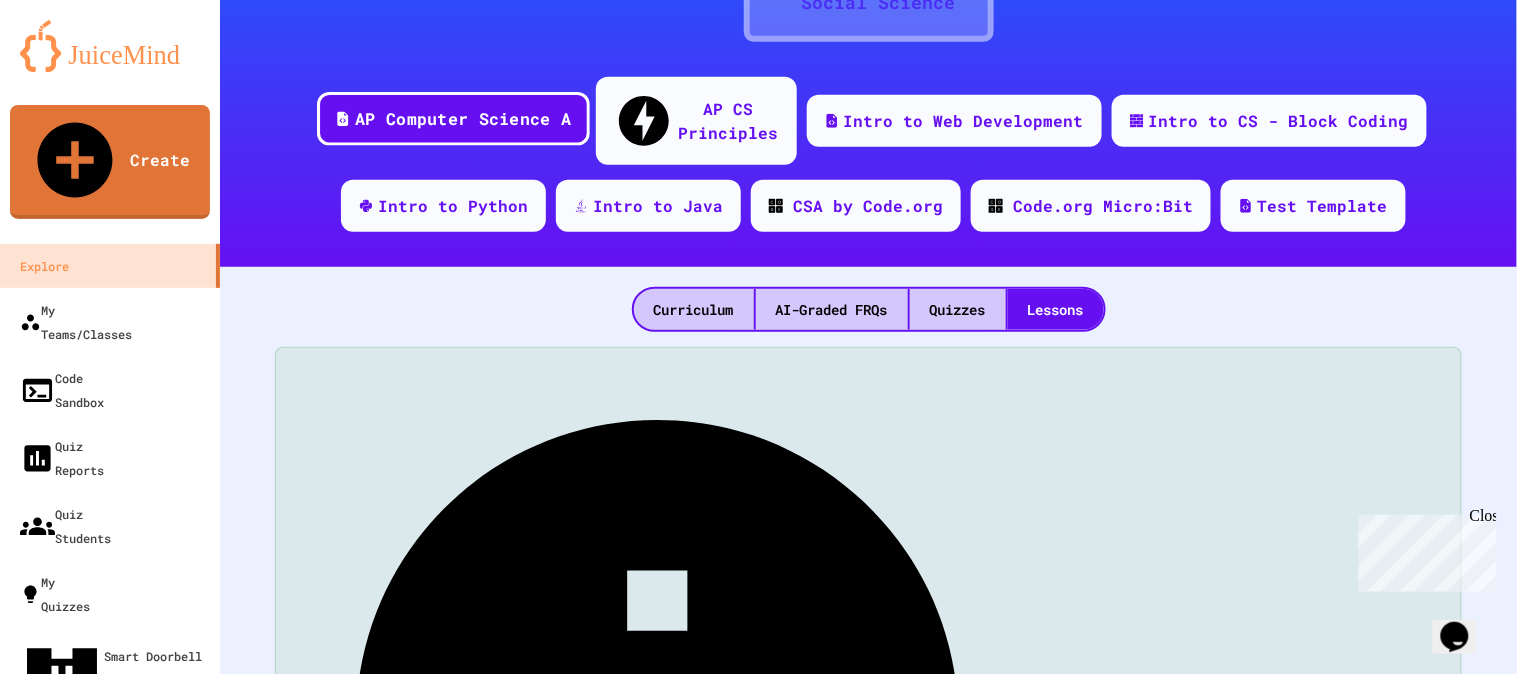 click on "AP Computer Science A" at bounding box center [463, 119] 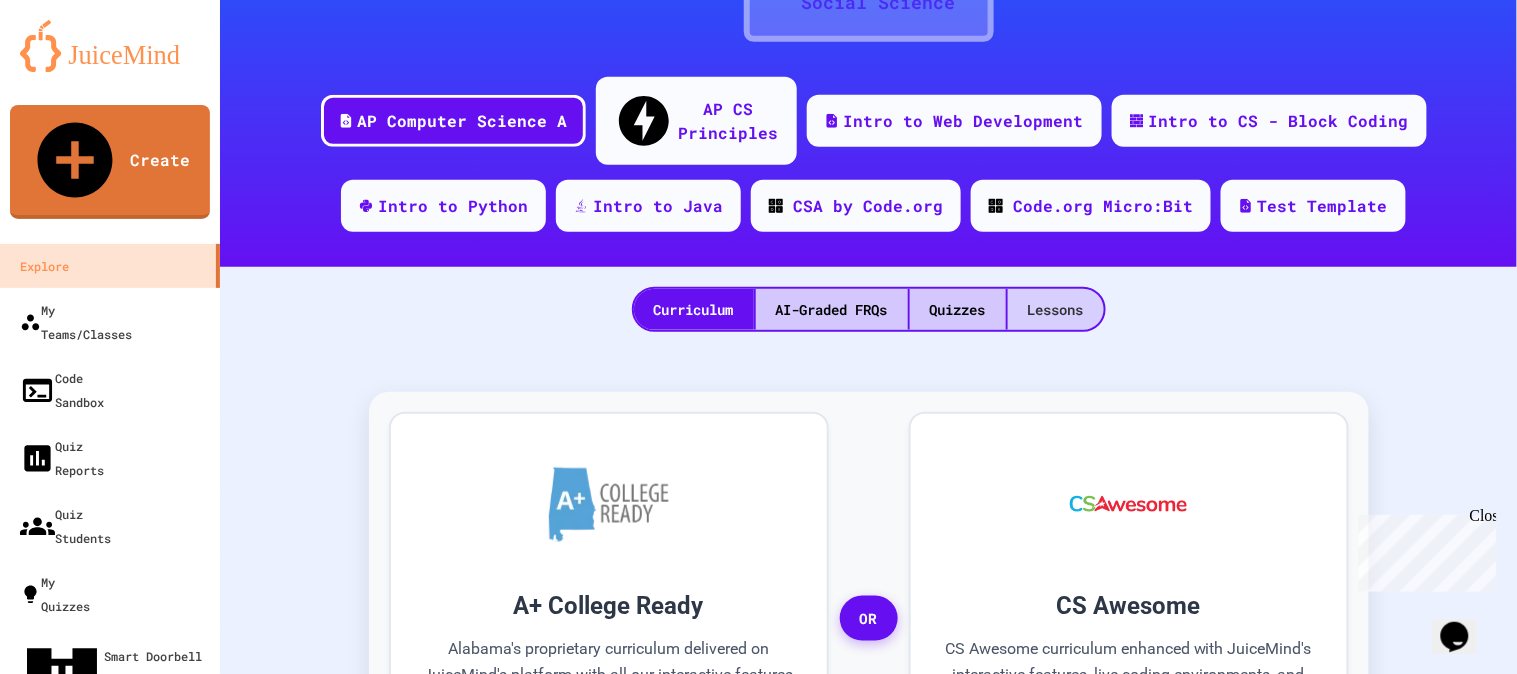 click on "Lessons" at bounding box center [1056, 309] 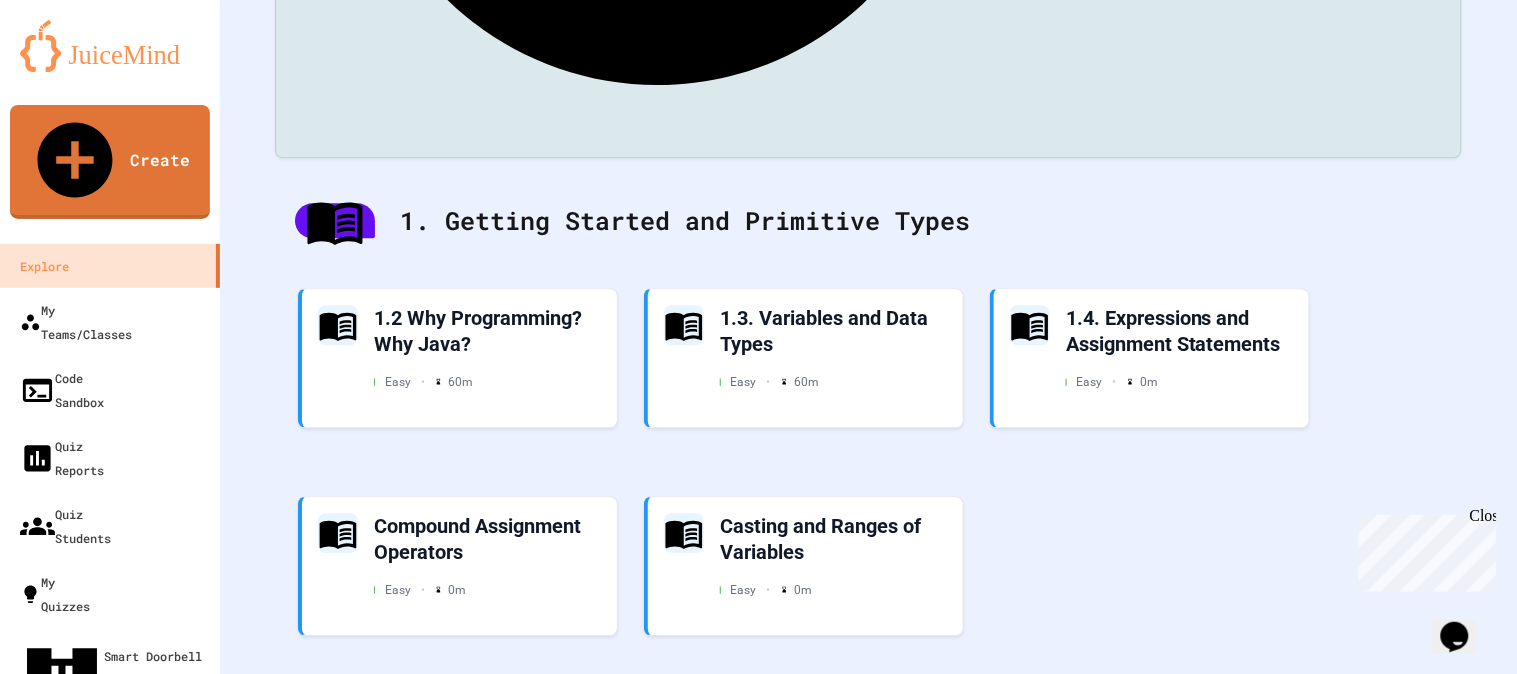 scroll, scrollTop: 1136, scrollLeft: 0, axis: vertical 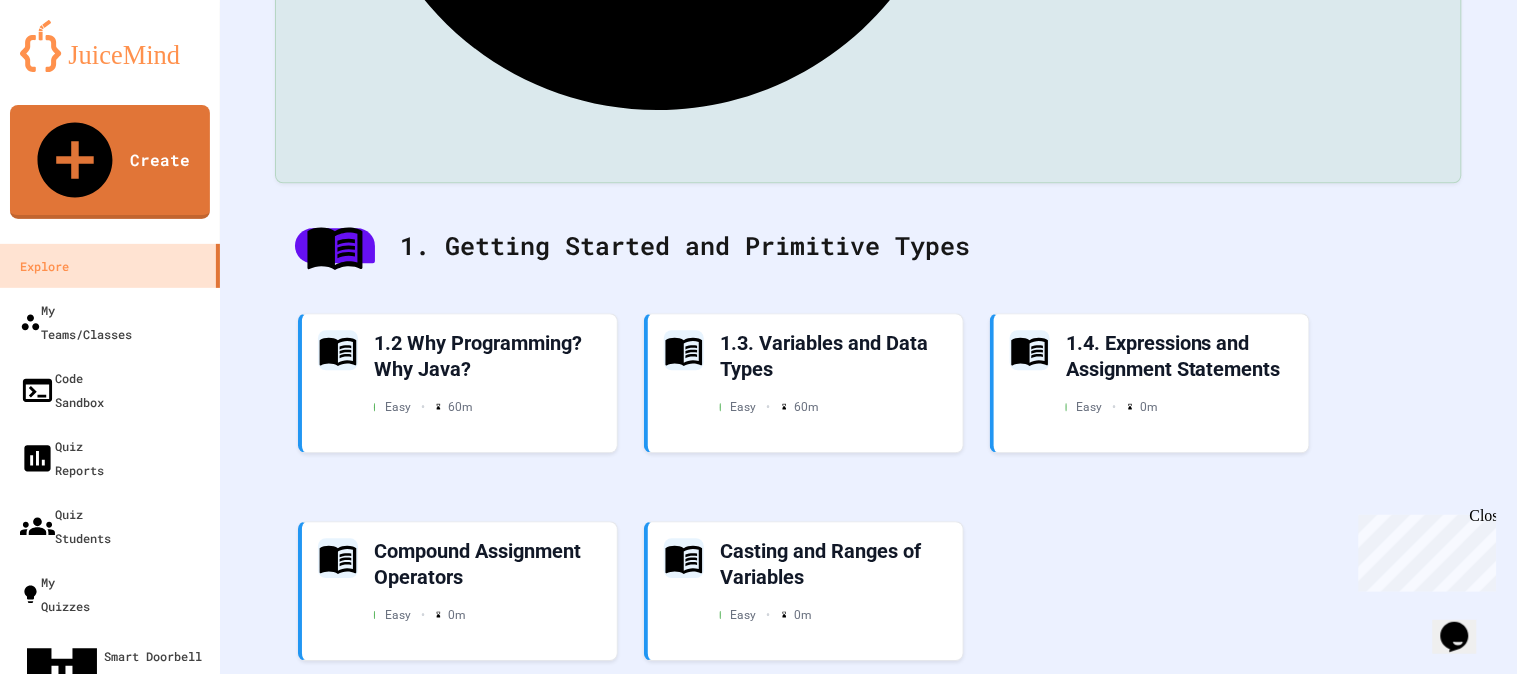 click on "Creating and Initializing Objects: Classes" at bounding box center [834, 846] 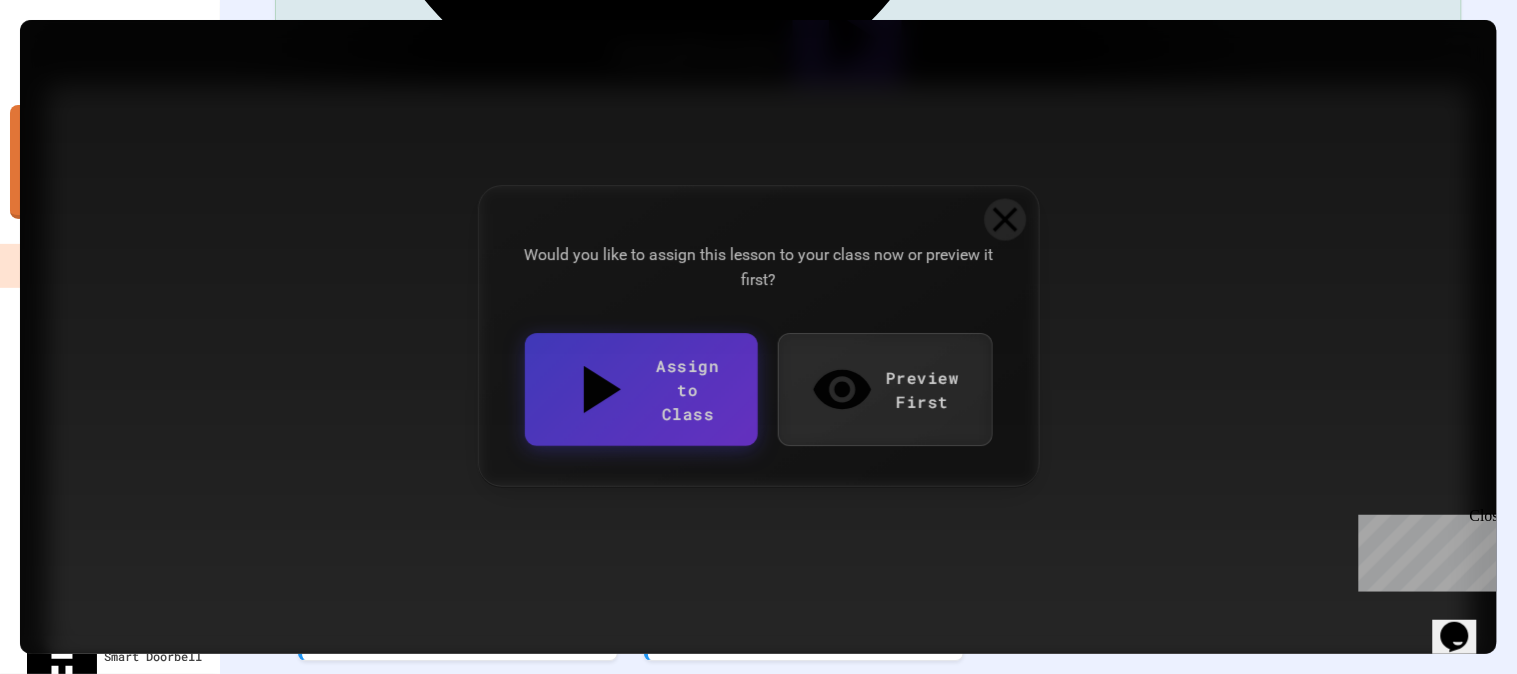 click on "Would you like to assign this lesson to your class now or preview it first? Assign to Class Preview First" at bounding box center [759, 336] 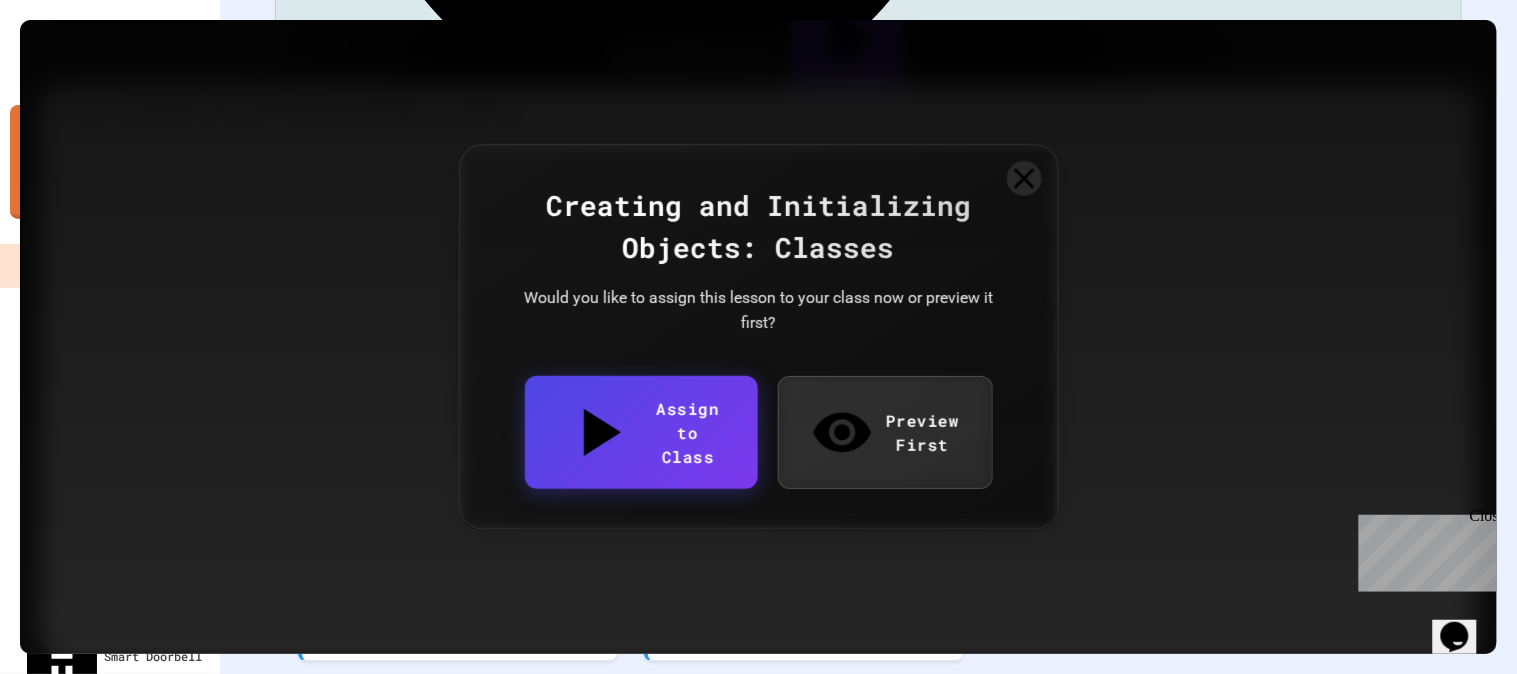 click 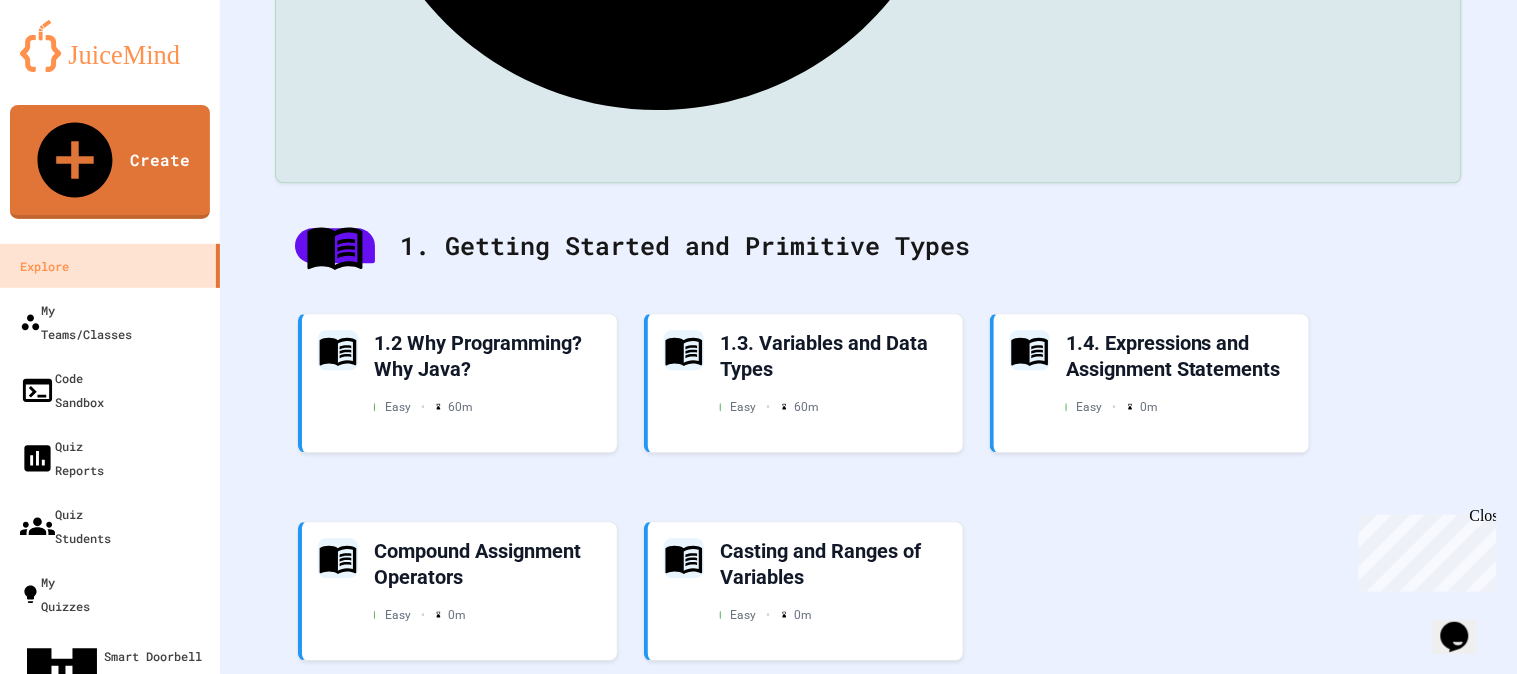 click on "2.3. Calling Methods Without Parameters Easy • 0 m" at bounding box center [1151, 875] 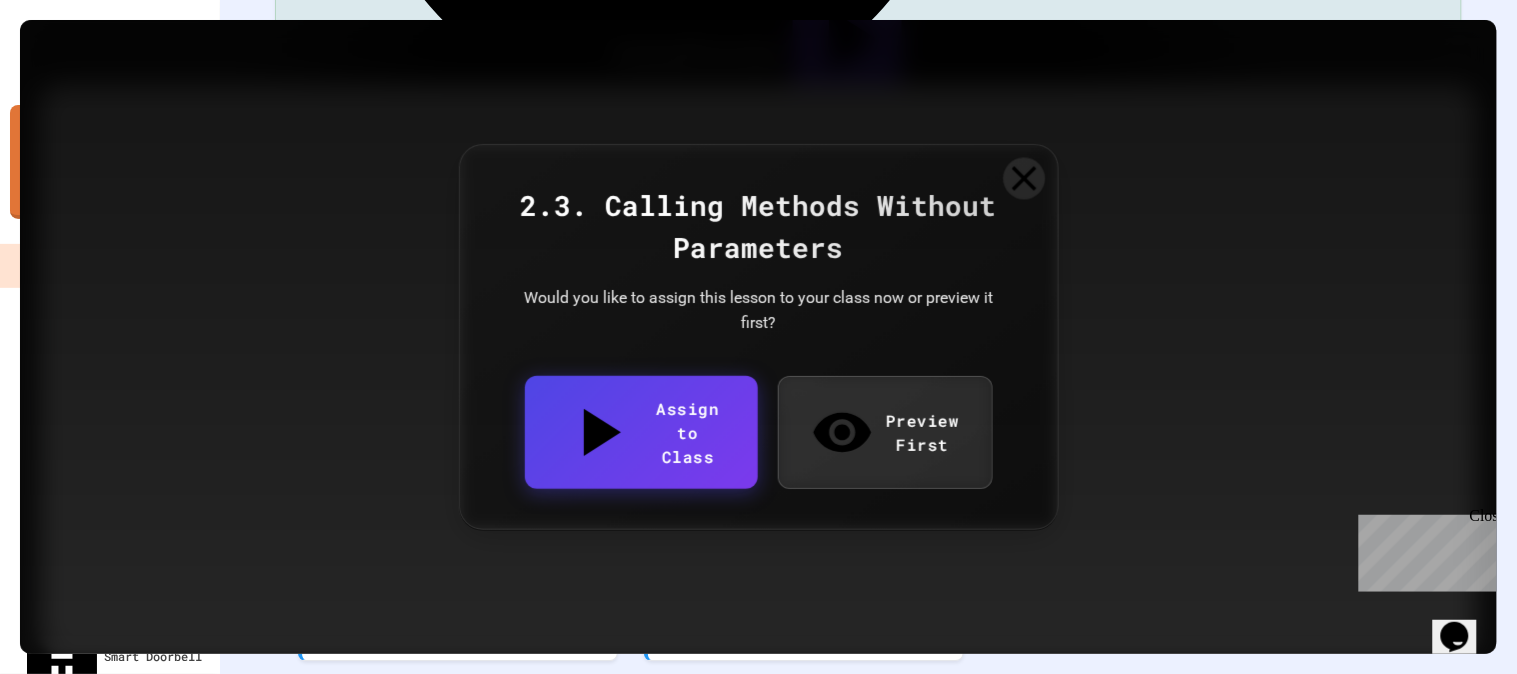 click 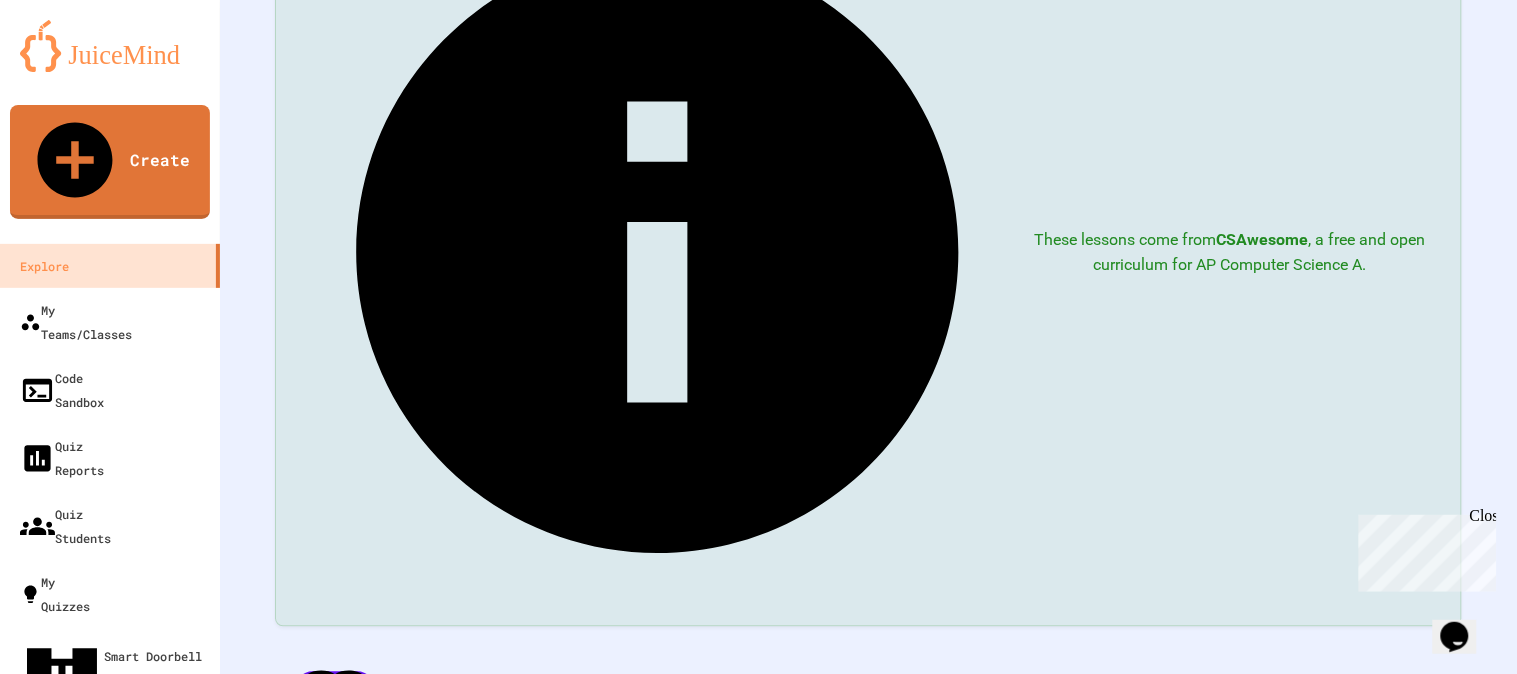 scroll, scrollTop: 358, scrollLeft: 0, axis: vertical 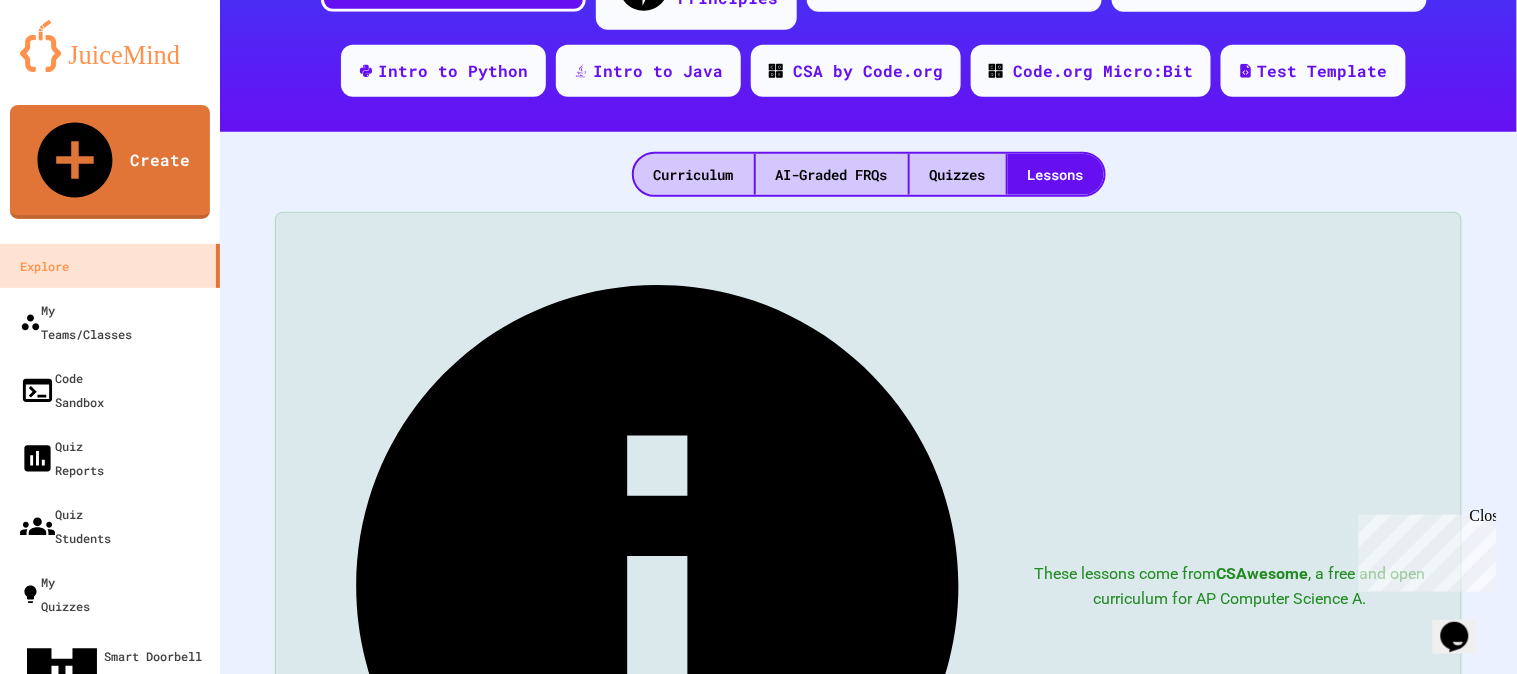 click on "1.3. Variables and Data Types" at bounding box center (834, 1131) 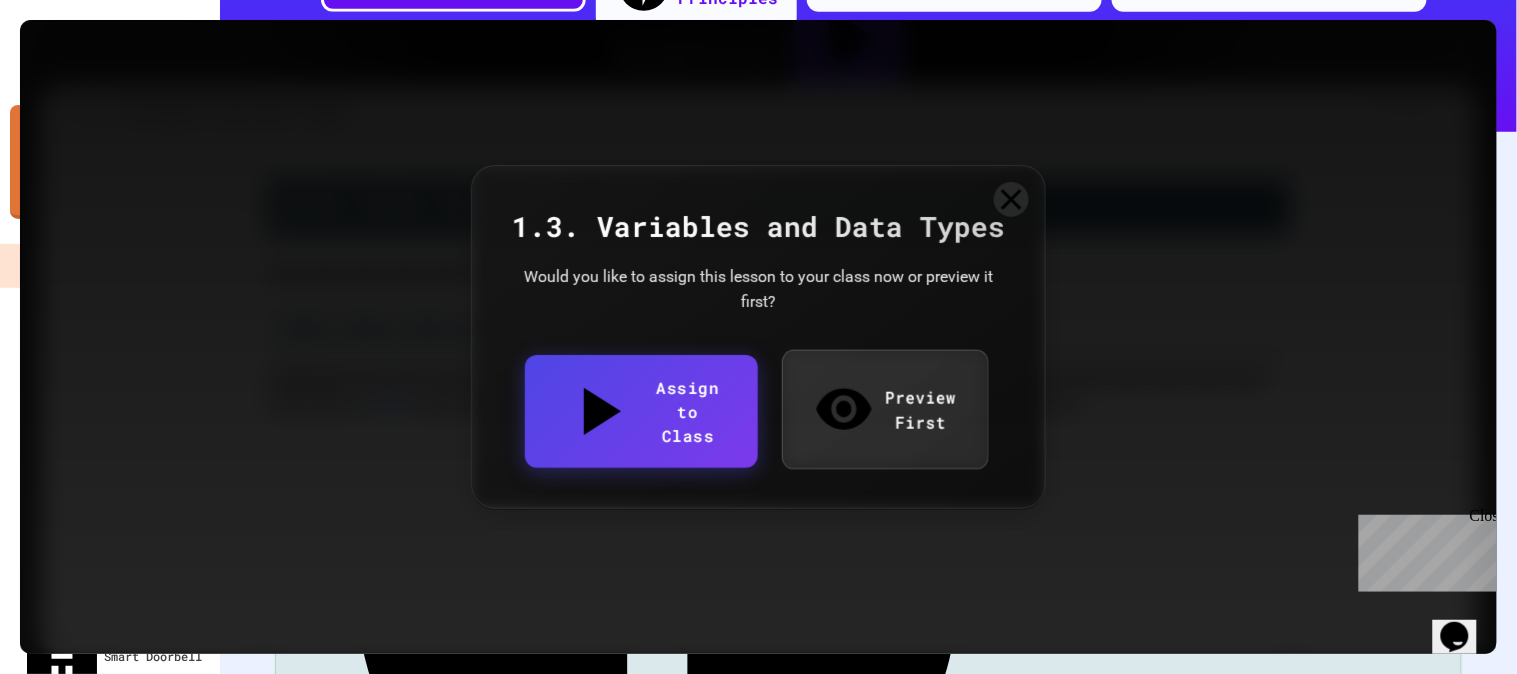 click on "Preview First" at bounding box center (885, 409) 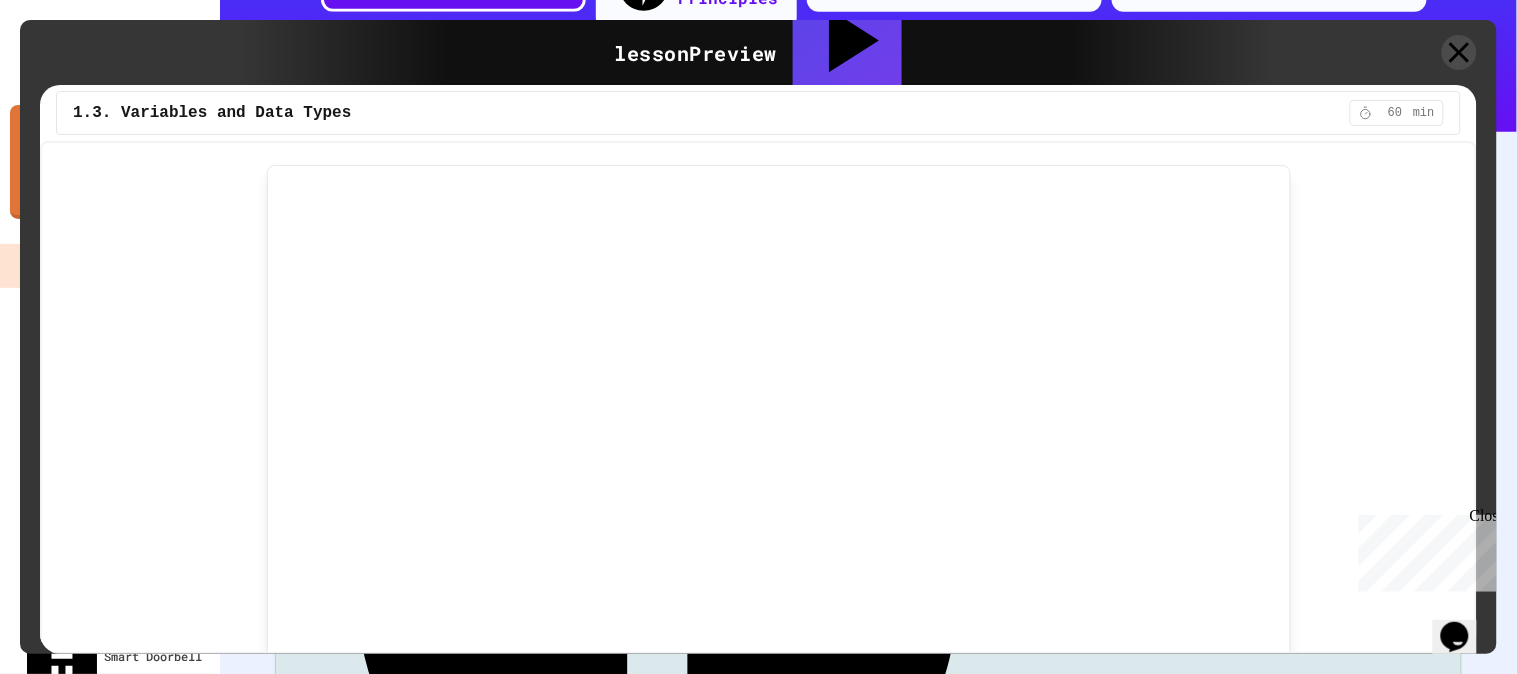 scroll, scrollTop: 111, scrollLeft: 0, axis: vertical 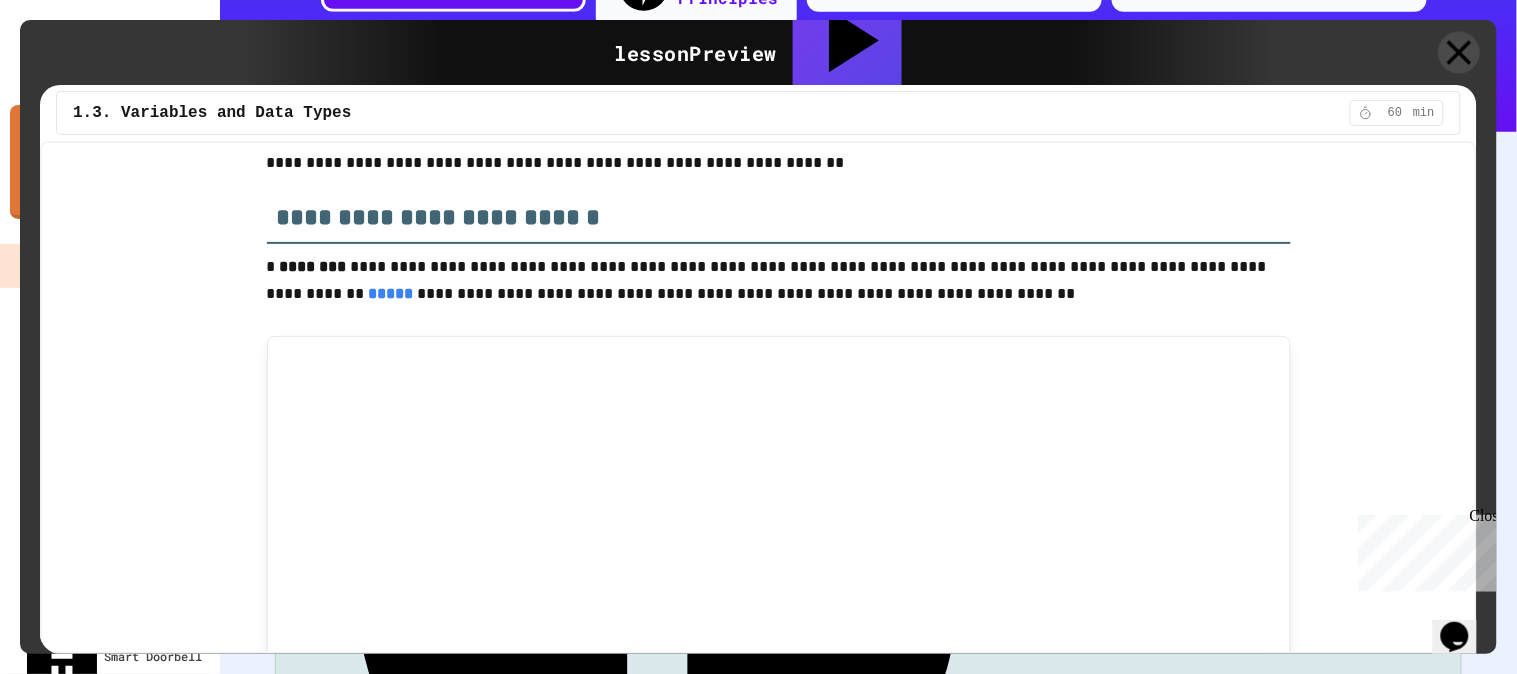 click 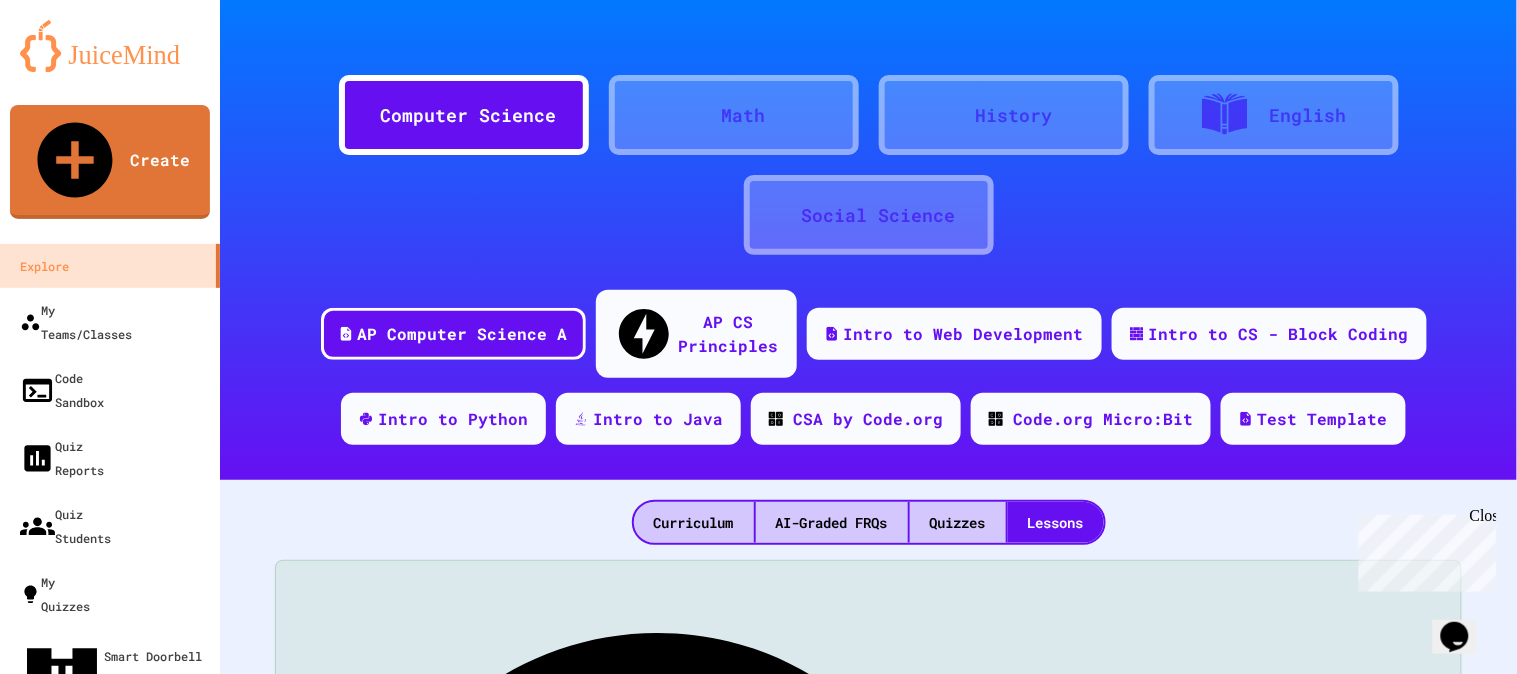 scroll, scrollTop: 0, scrollLeft: 0, axis: both 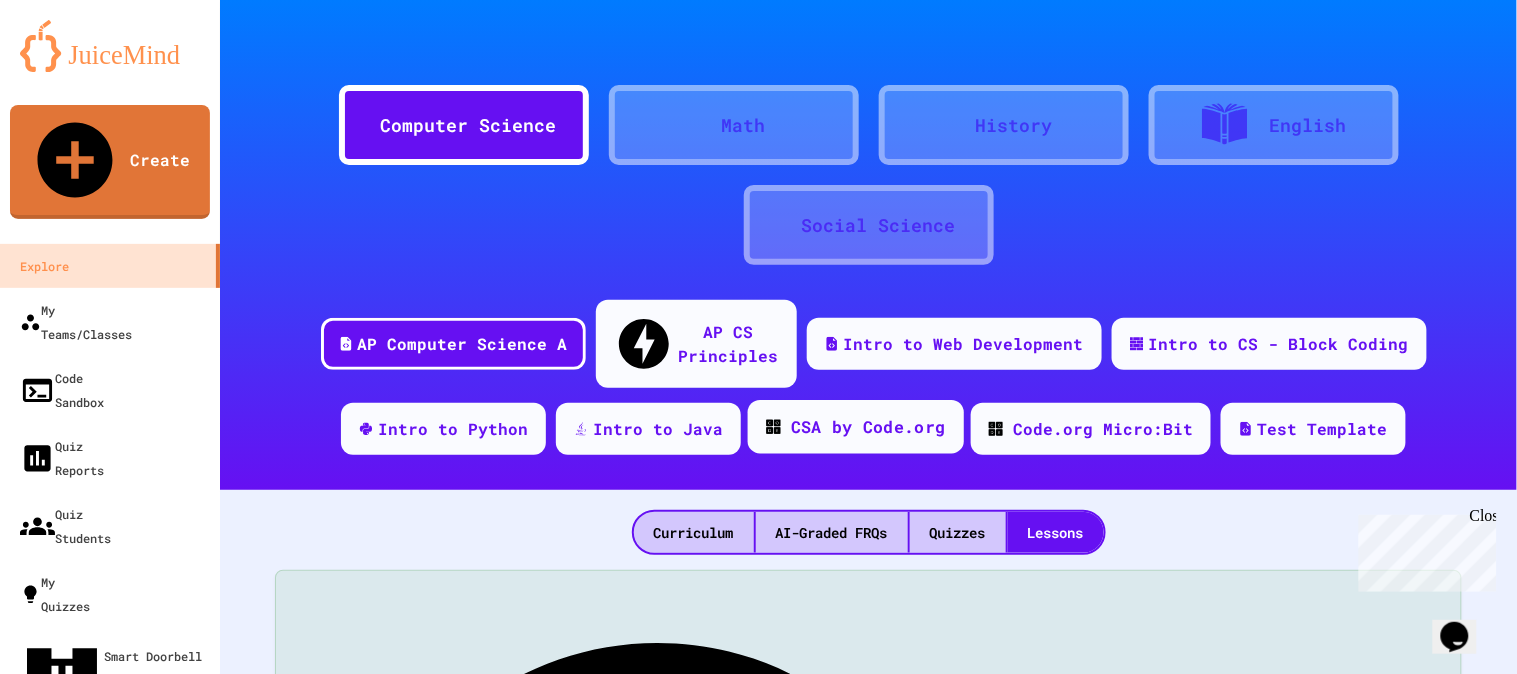 click on "CSA by Code.org" at bounding box center [868, 427] 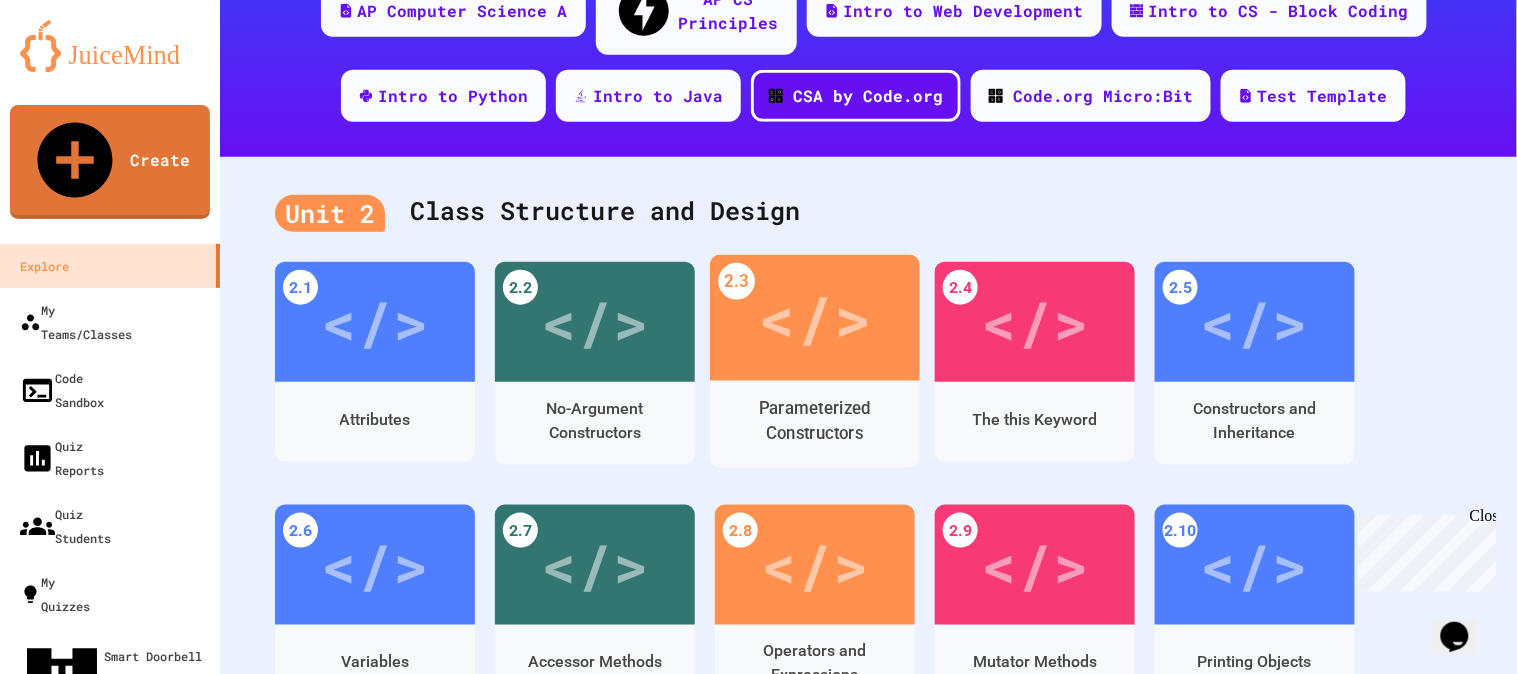 scroll, scrollTop: 444, scrollLeft: 0, axis: vertical 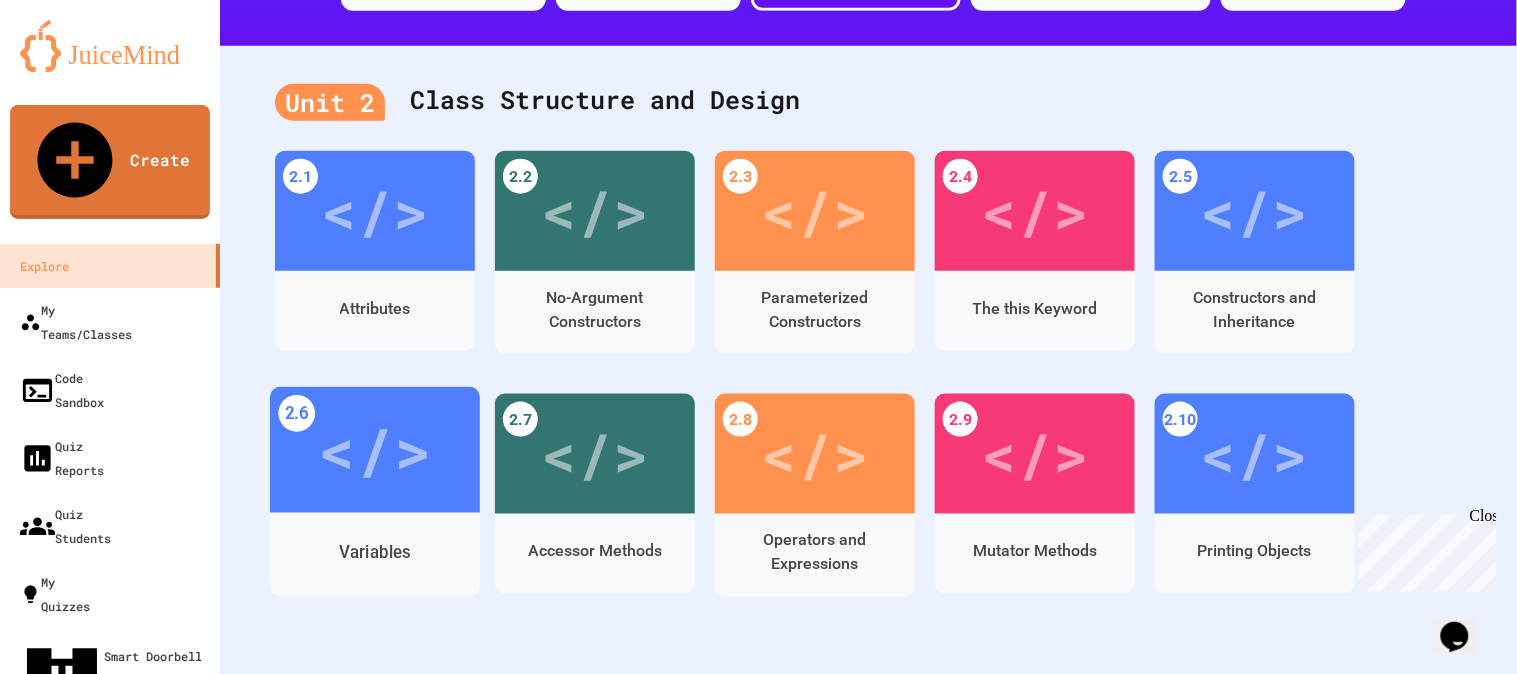 click on "</>" at bounding box center [374, 450] 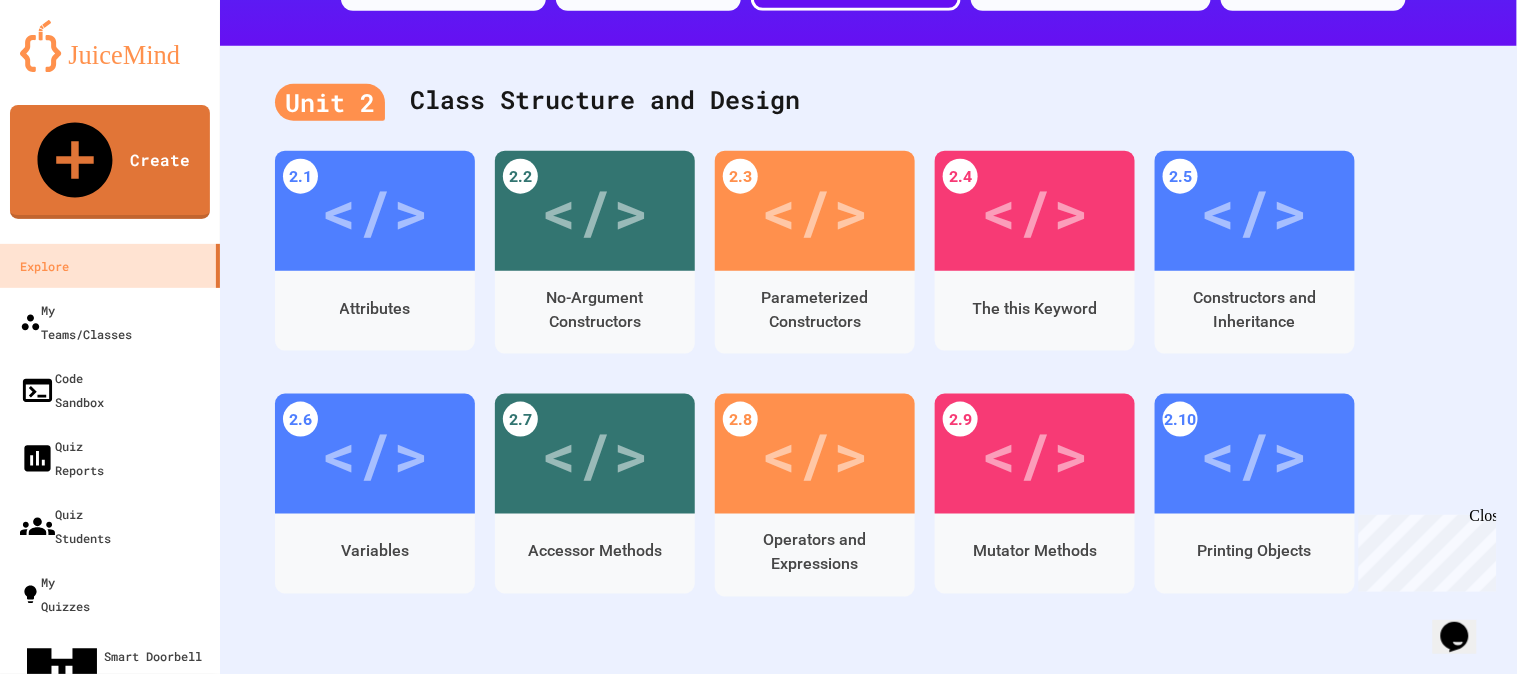 click on "</>" at bounding box center [748, 860] 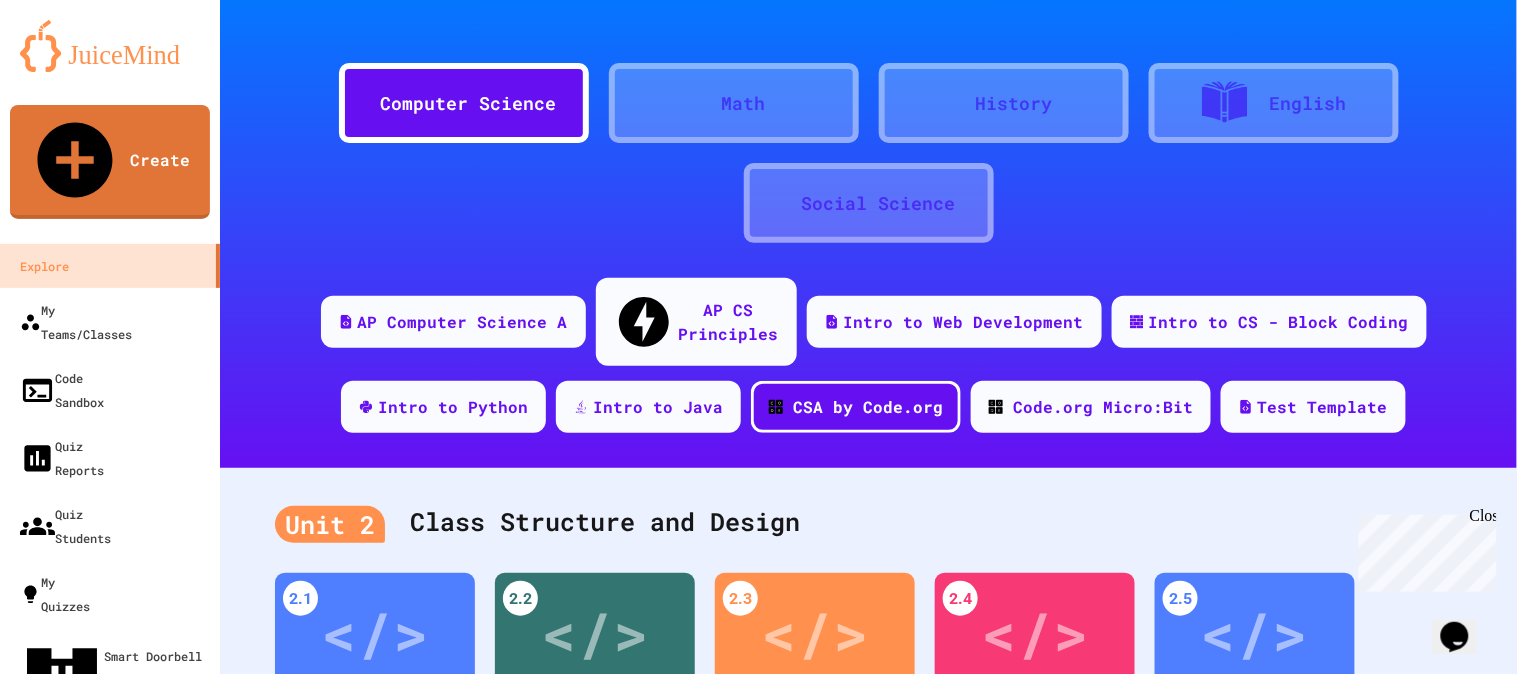 scroll, scrollTop: 0, scrollLeft: 0, axis: both 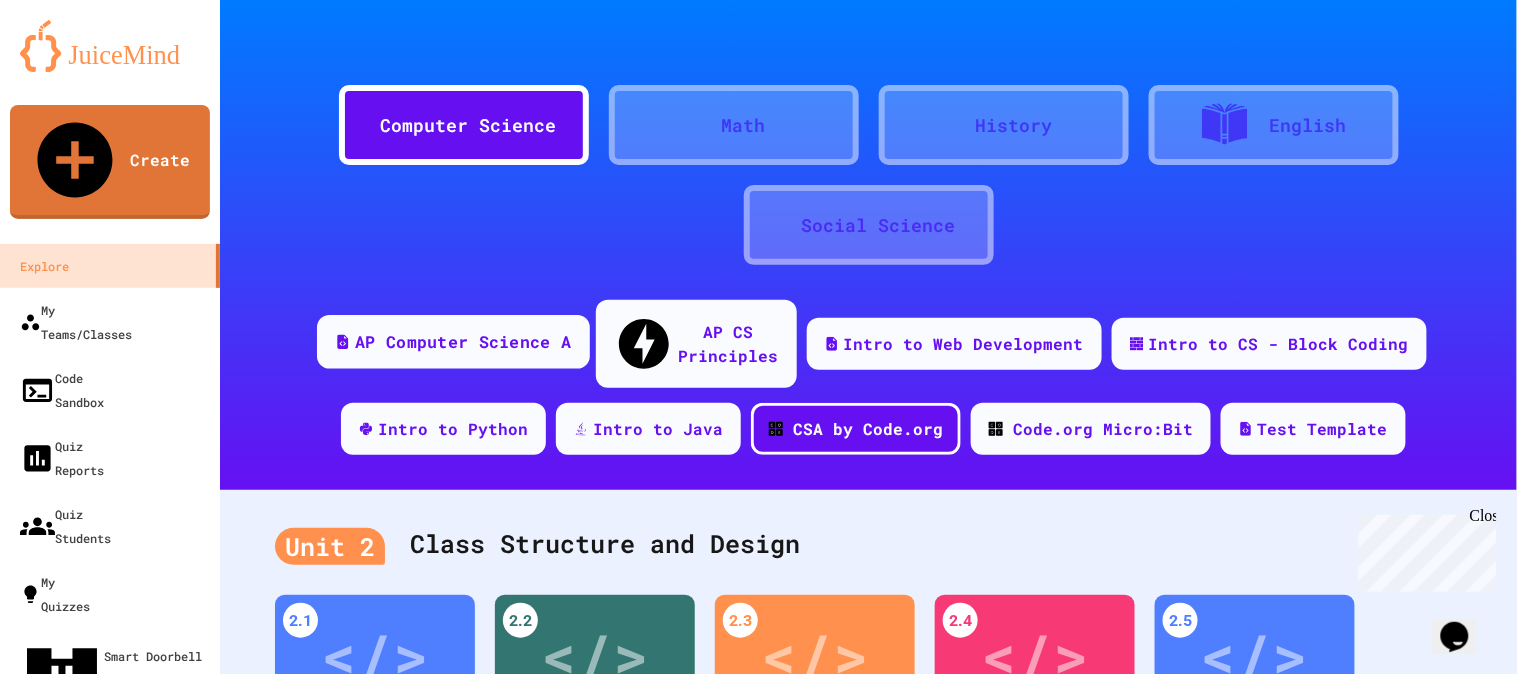click on "AP Computer Science A" at bounding box center (463, 342) 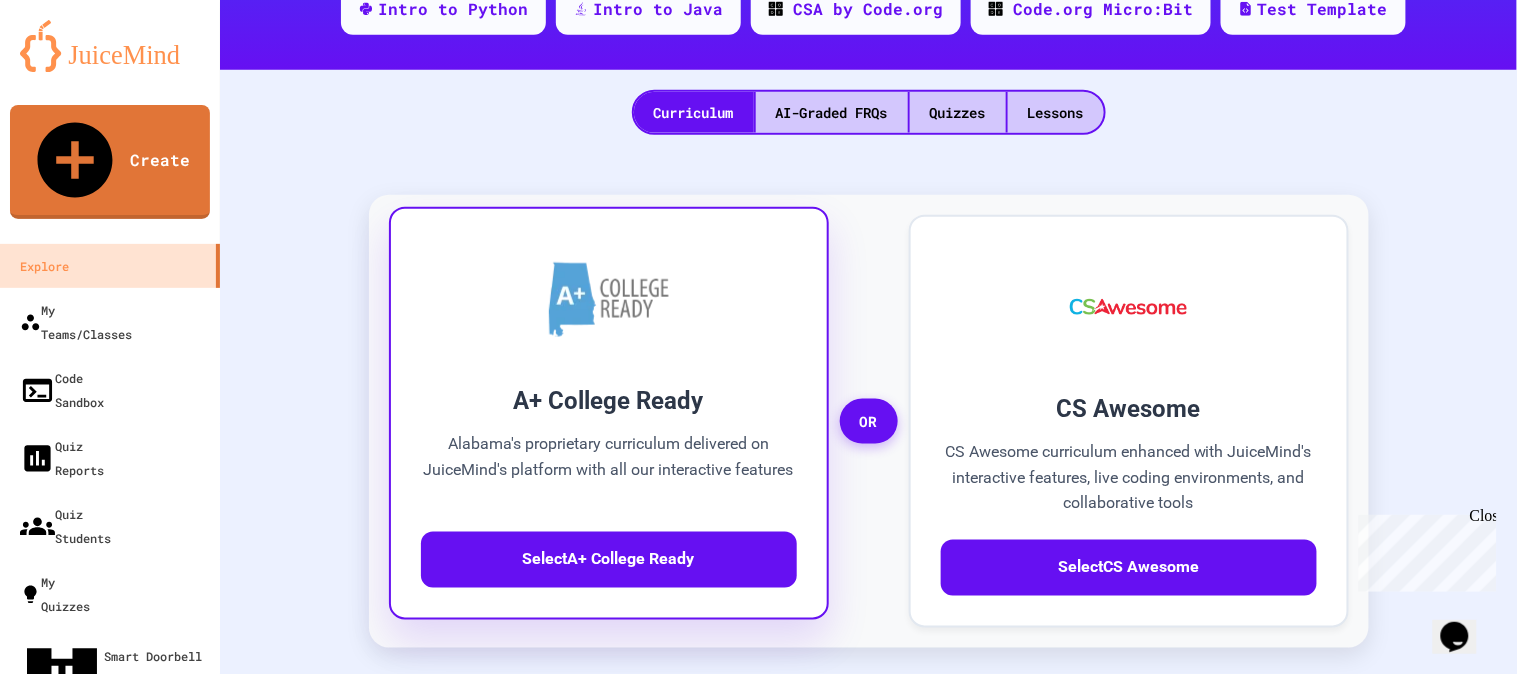 scroll, scrollTop: 444, scrollLeft: 0, axis: vertical 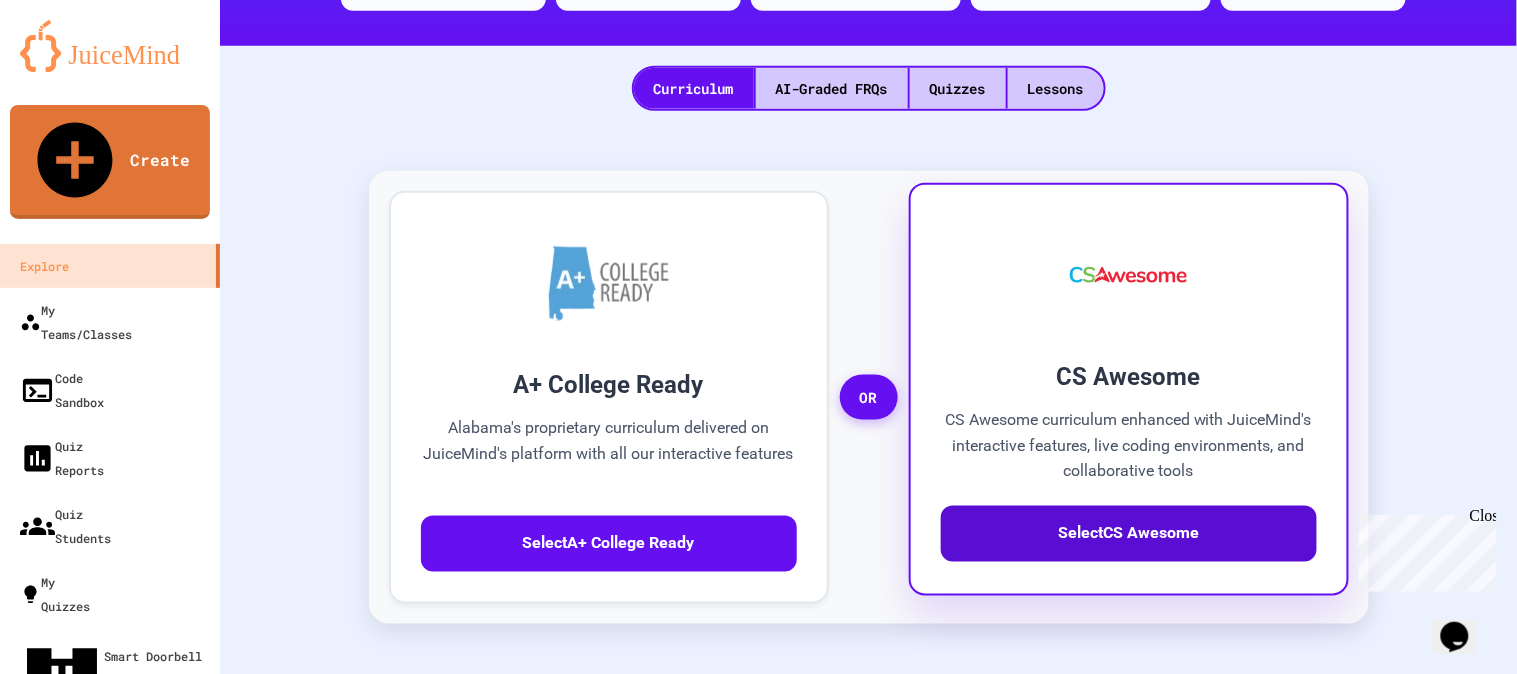 click on "Select  CS Awesome" at bounding box center [1129, 534] 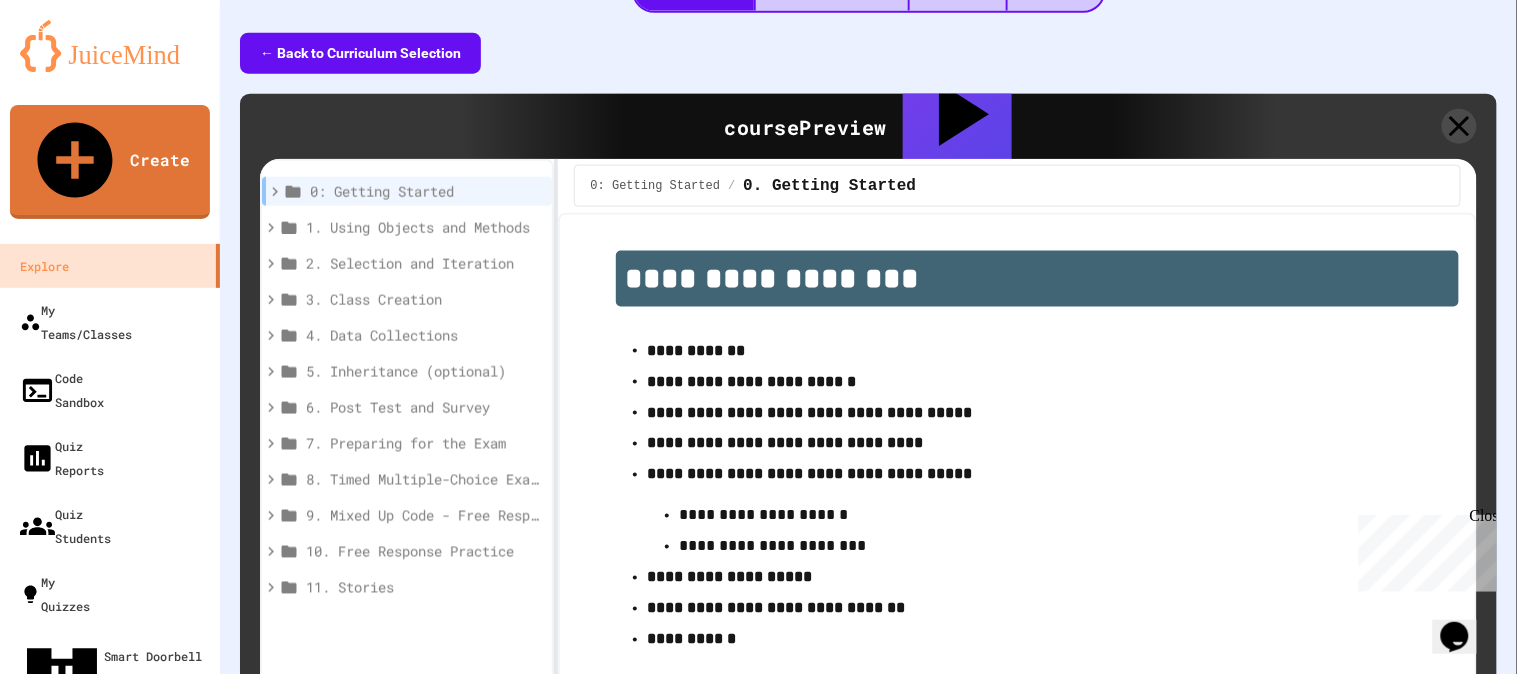 scroll, scrollTop: 555, scrollLeft: 0, axis: vertical 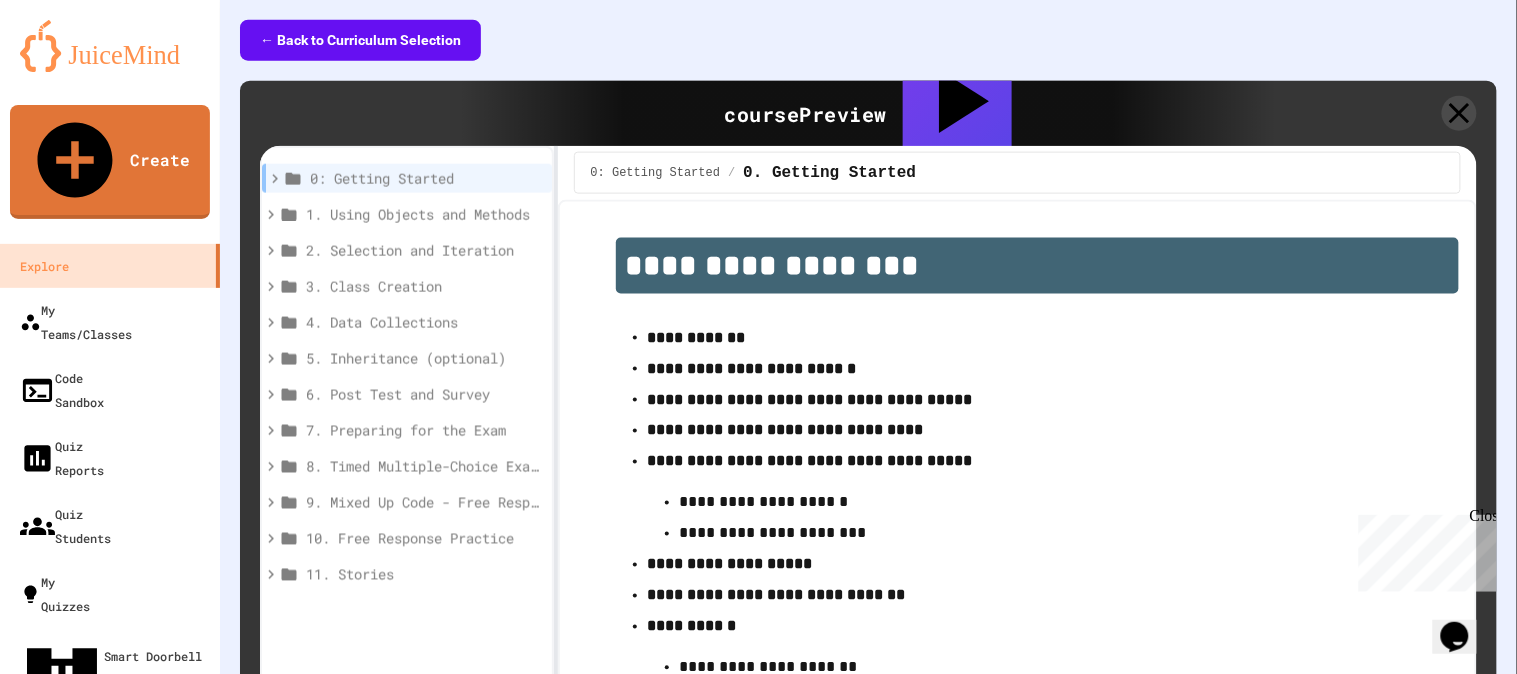 click 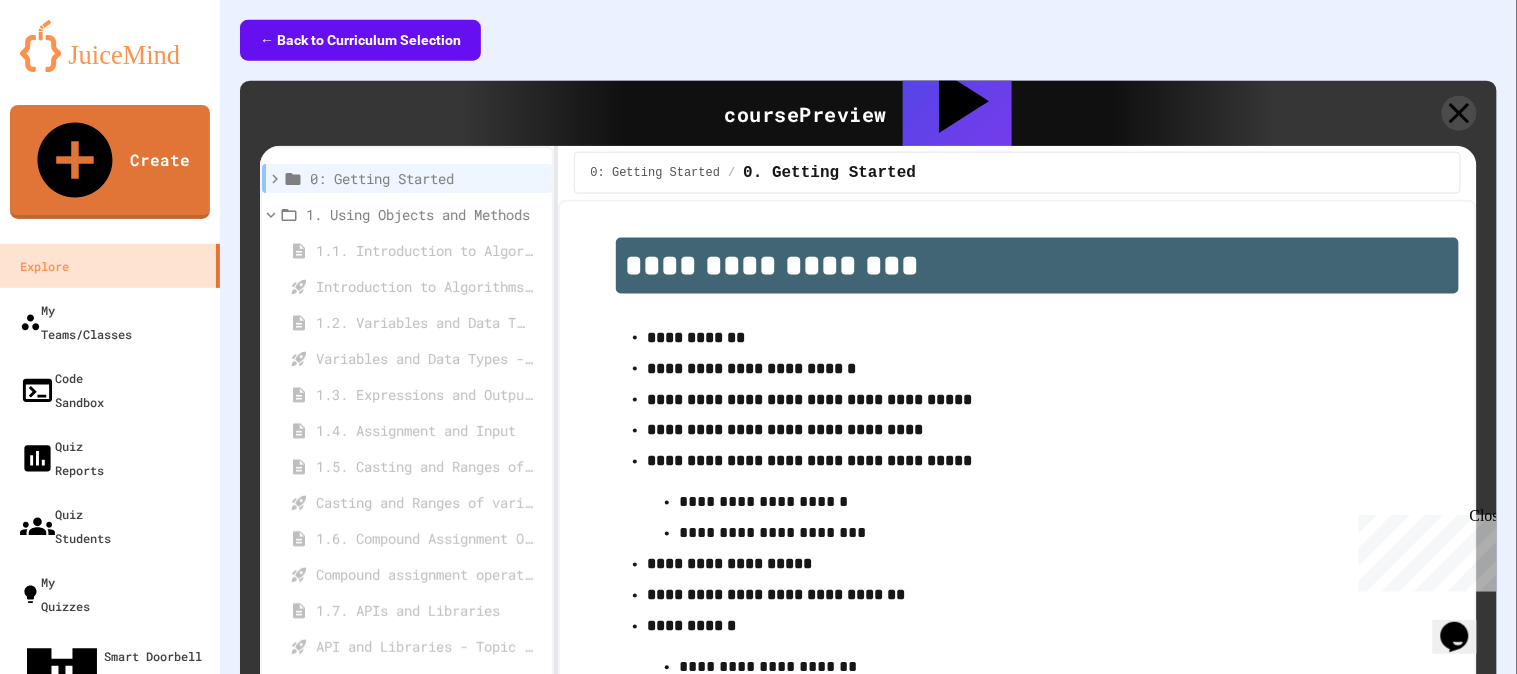 click on "1.2. Variables and Data Types" at bounding box center [424, 322] 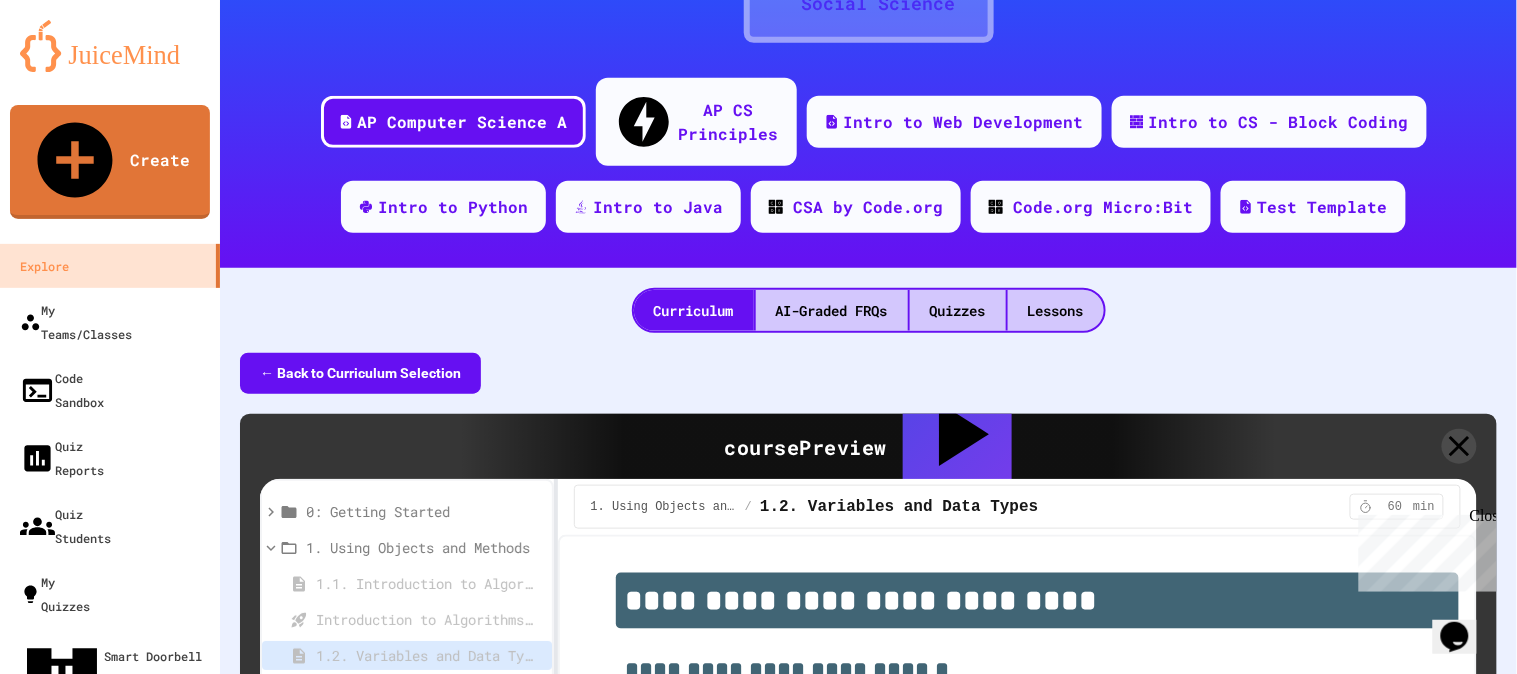 scroll, scrollTop: 333, scrollLeft: 0, axis: vertical 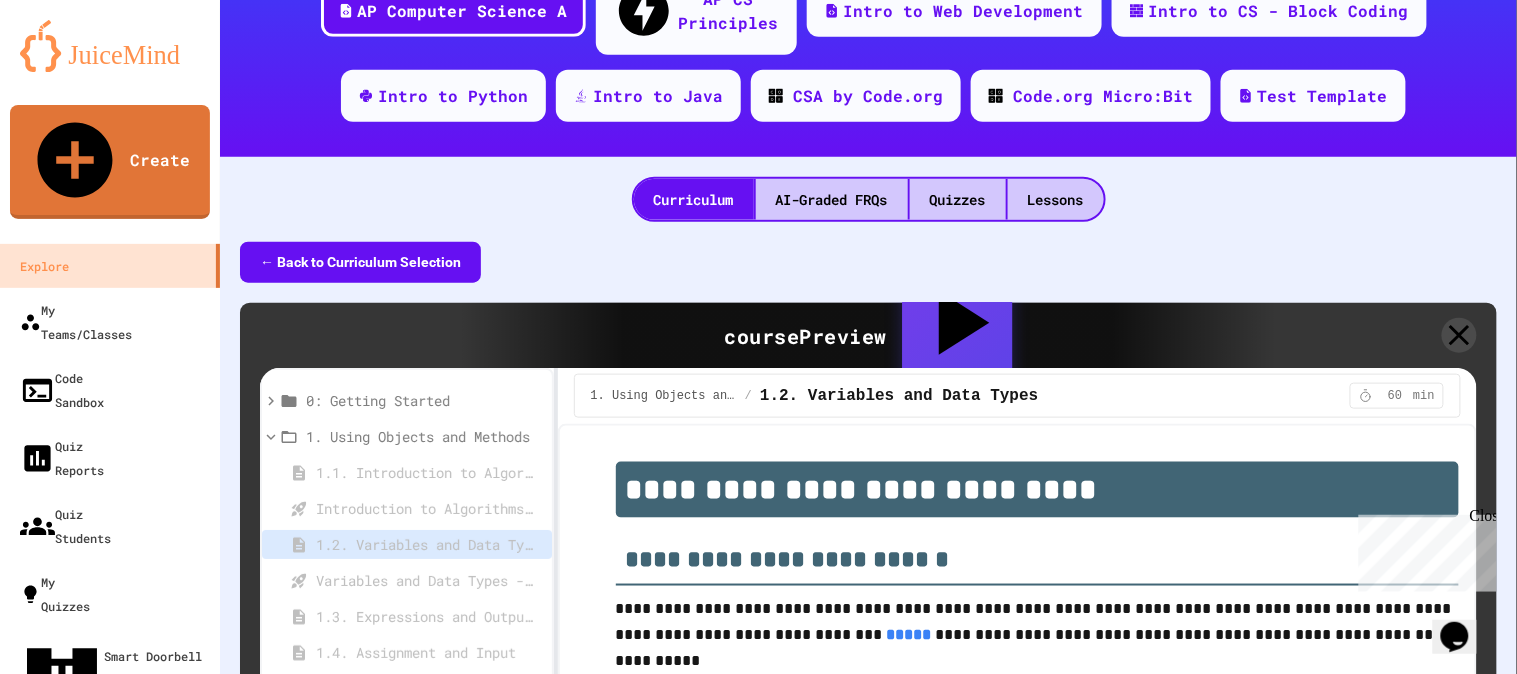 click 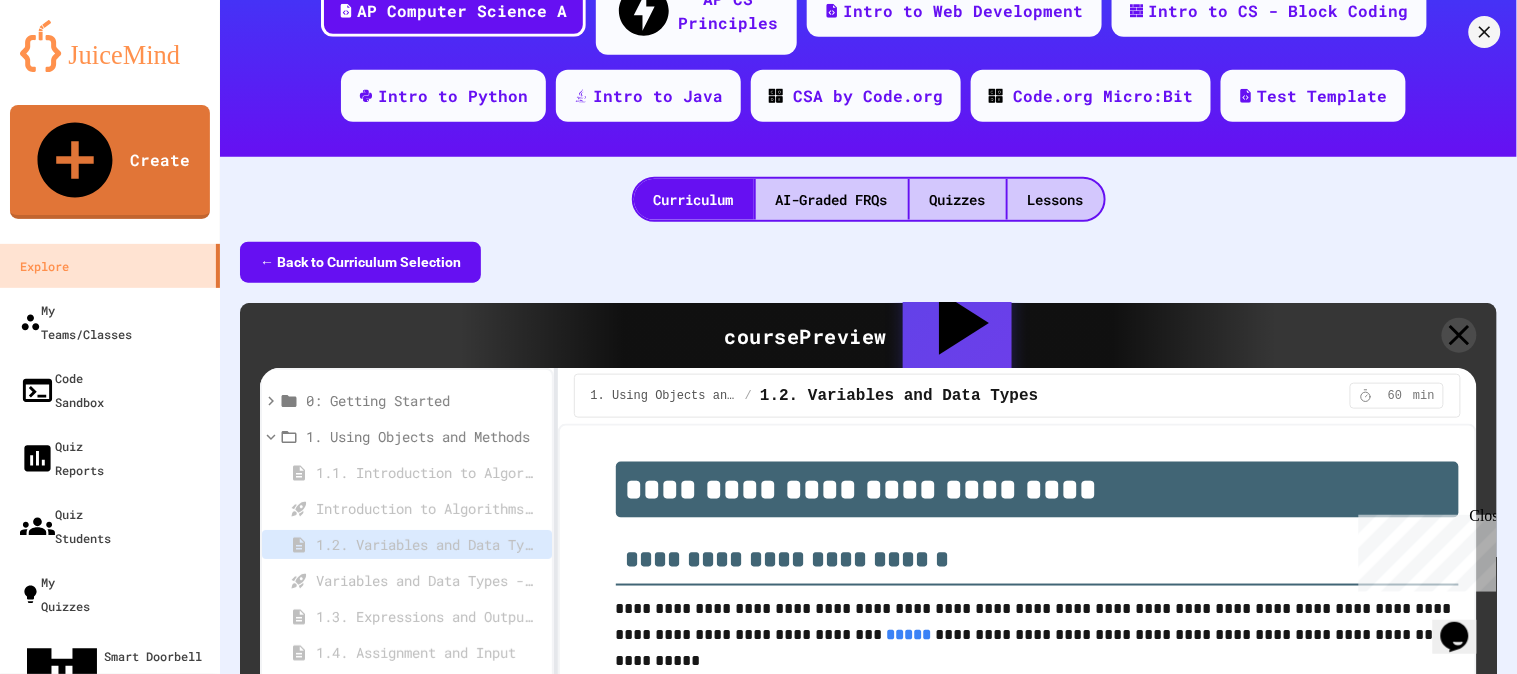 click on "Cancel" at bounding box center [24, 809] 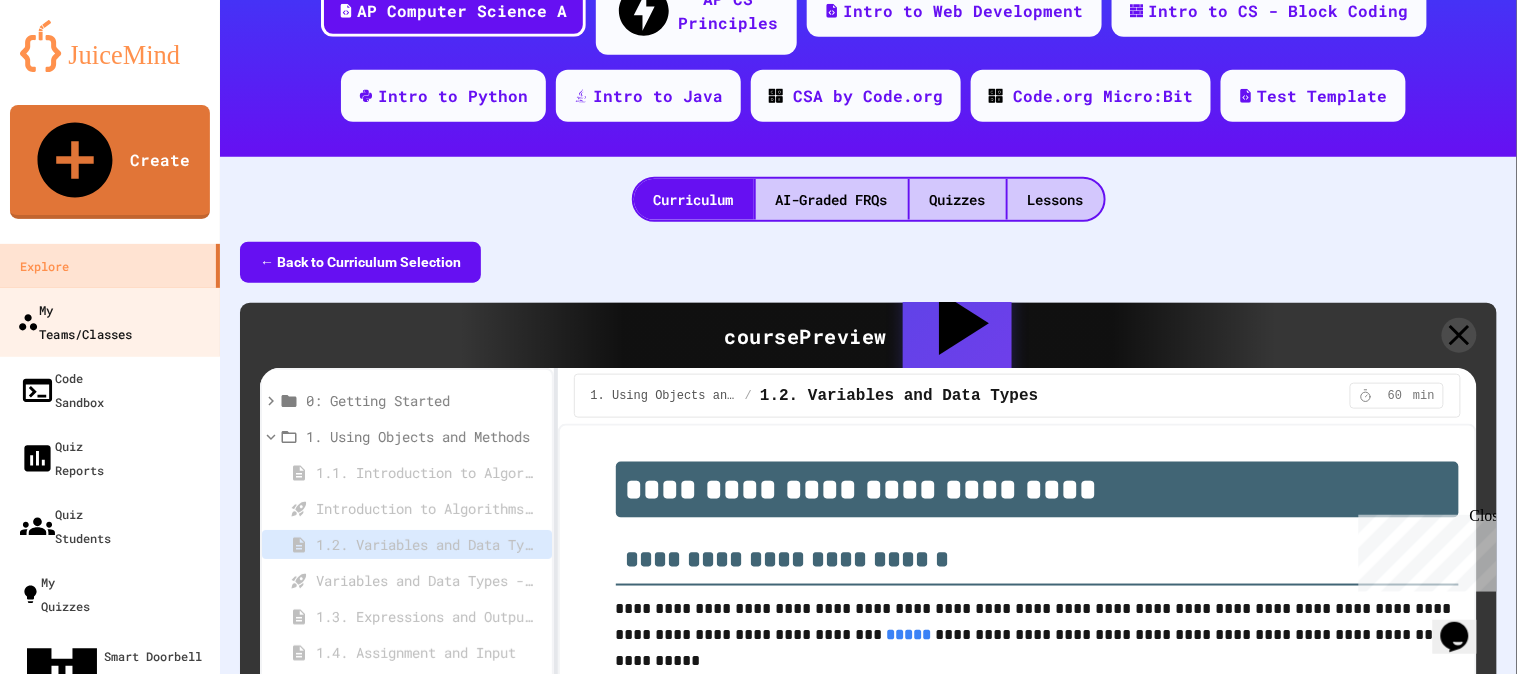 click on "My Teams/Classes" at bounding box center (74, 321) 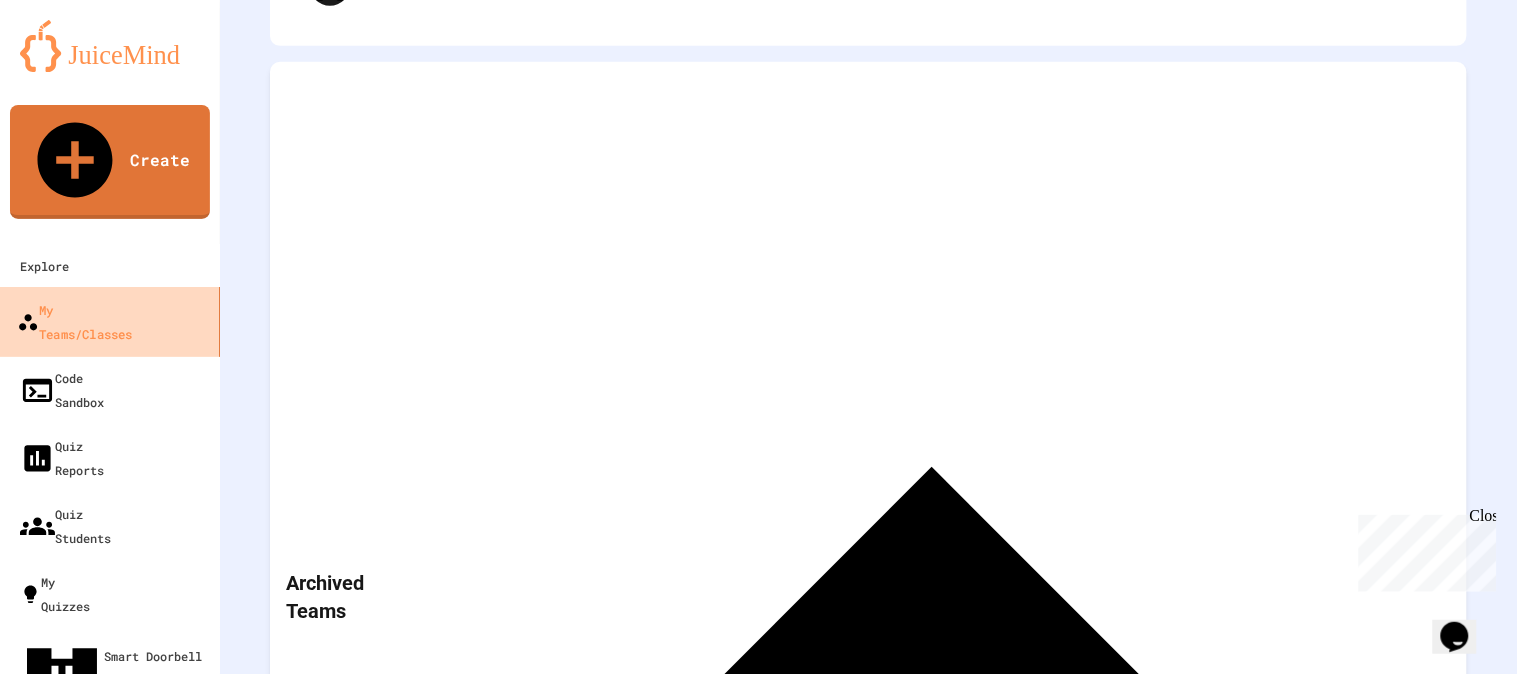 scroll, scrollTop: 0, scrollLeft: 0, axis: both 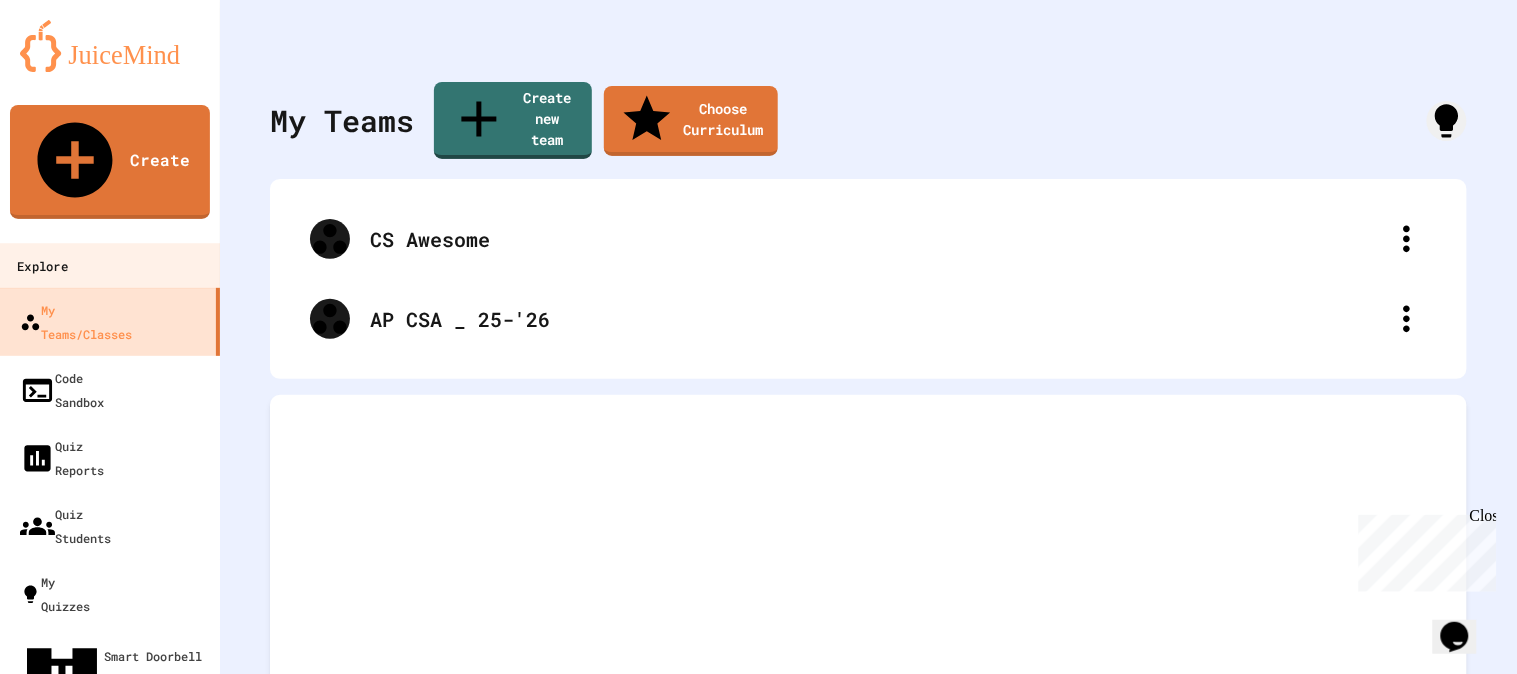 click on "Explore" at bounding box center [42, 266] 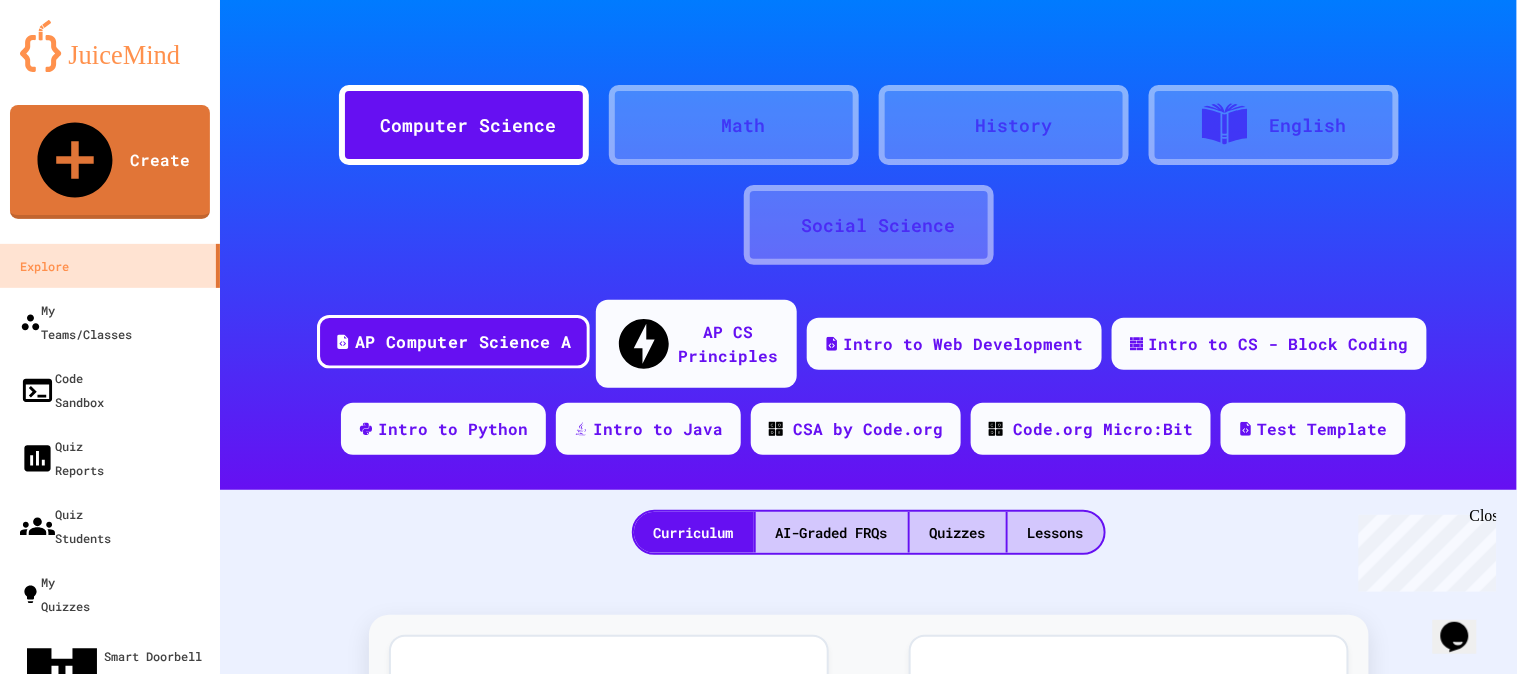 click on "AP Computer Science A" at bounding box center (463, 342) 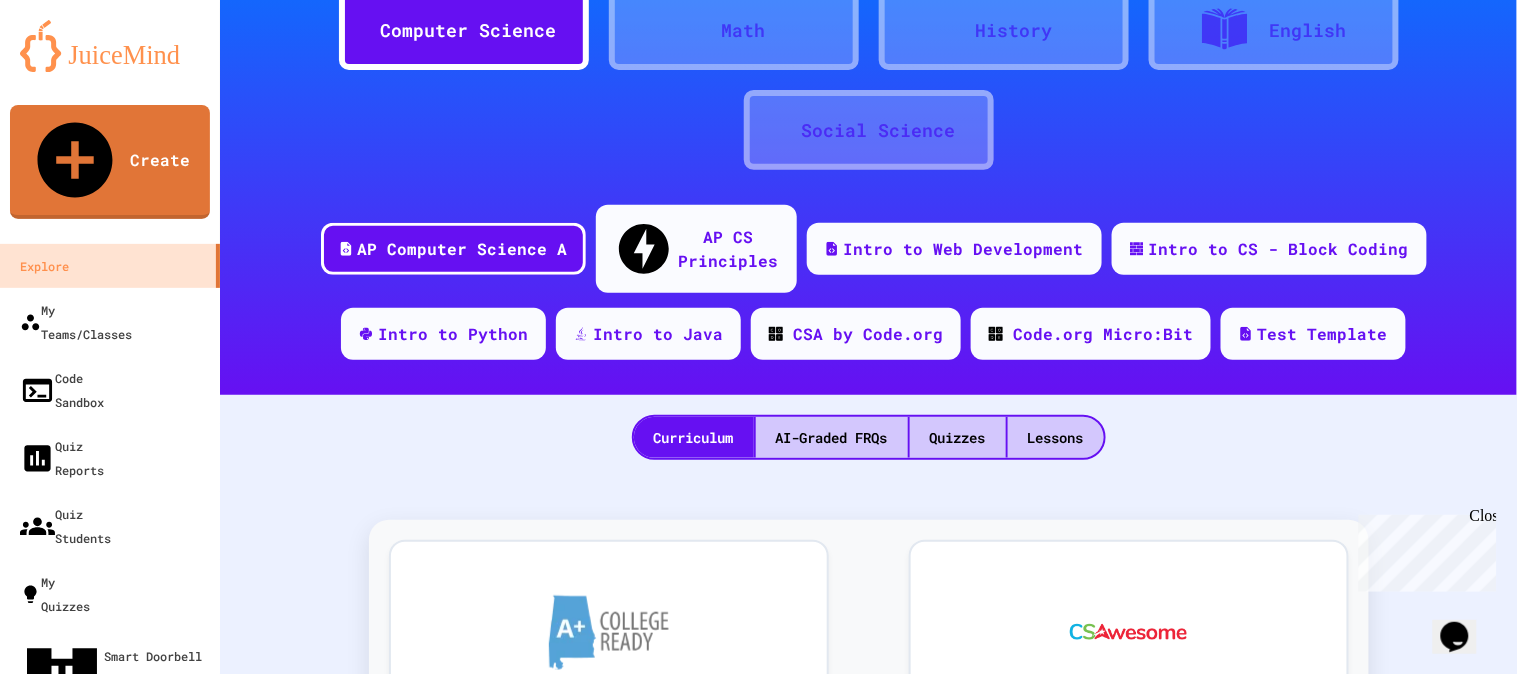 scroll, scrollTop: 222, scrollLeft: 0, axis: vertical 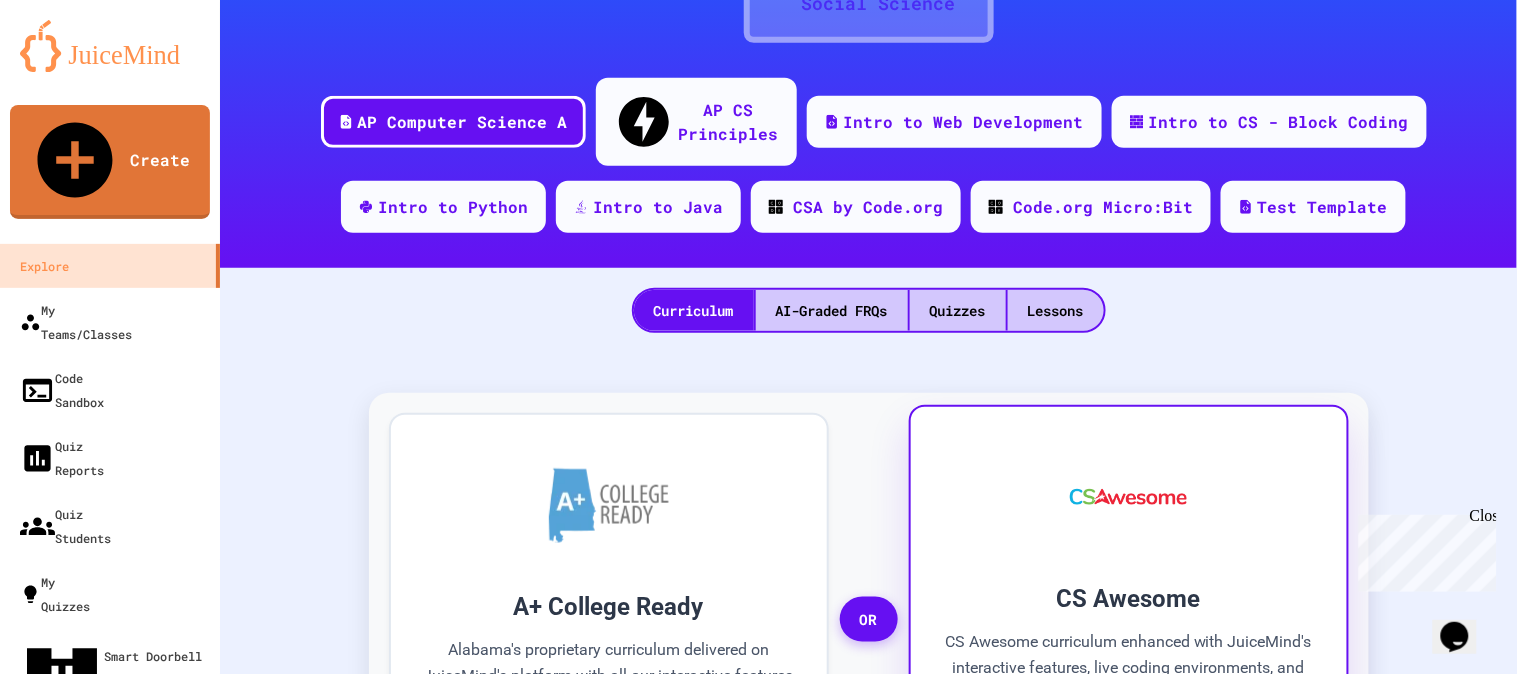 click at bounding box center (1128, 497) 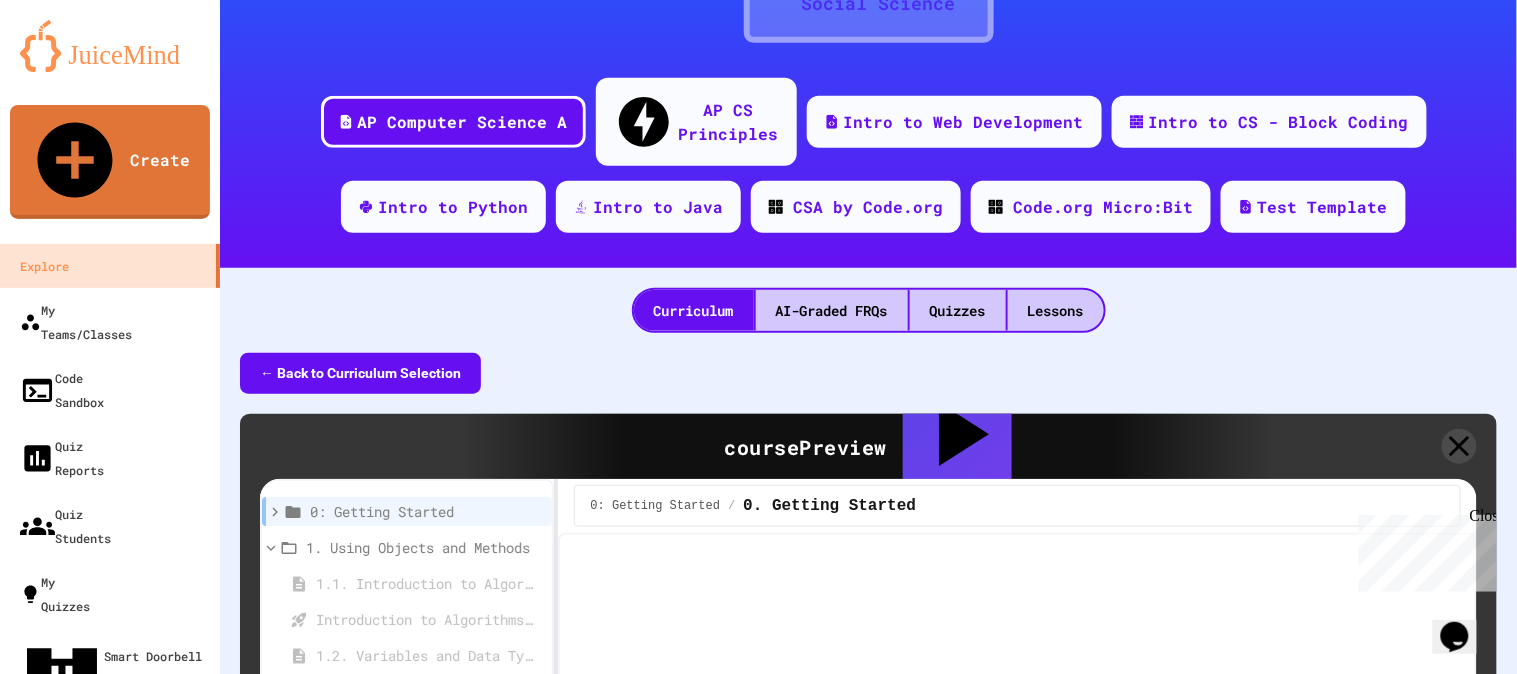 scroll, scrollTop: 444, scrollLeft: 0, axis: vertical 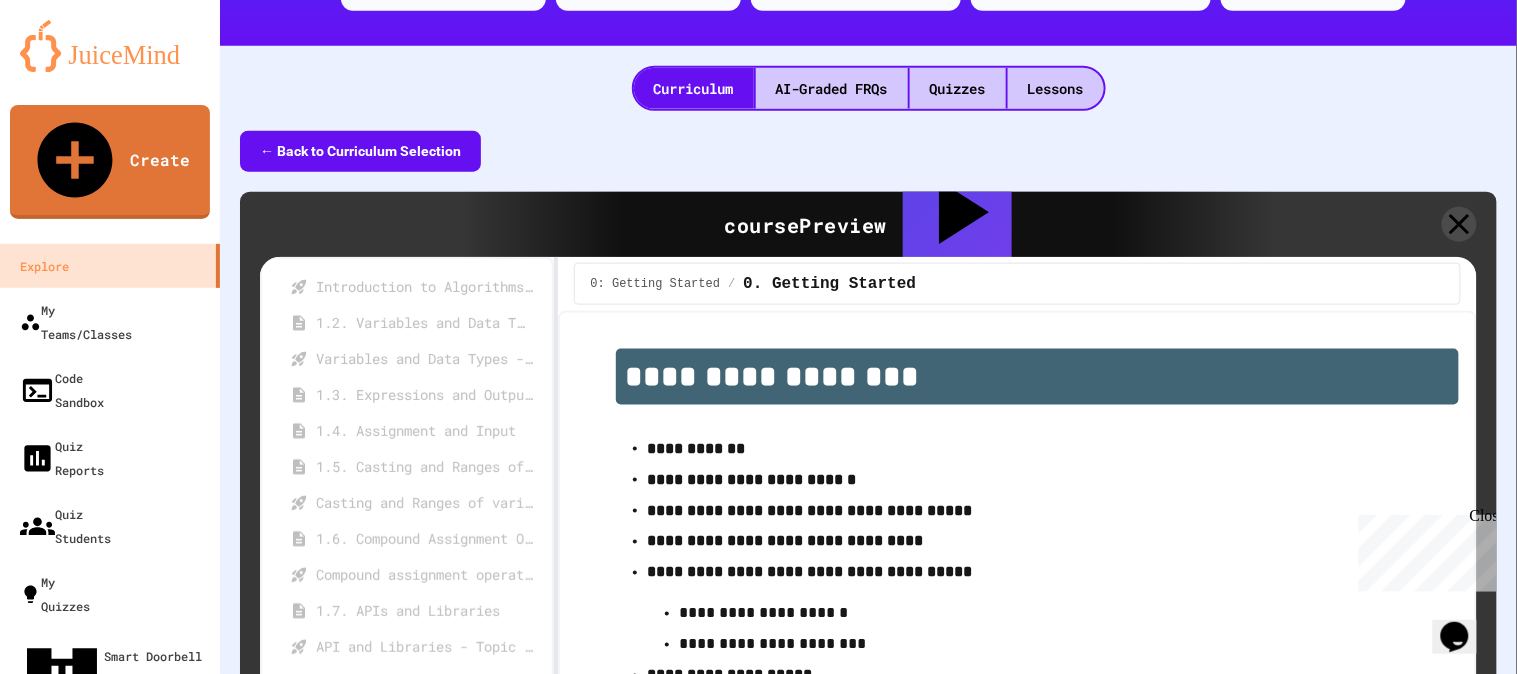 click on "1.2. Variables and Data Types" at bounding box center (424, 322) 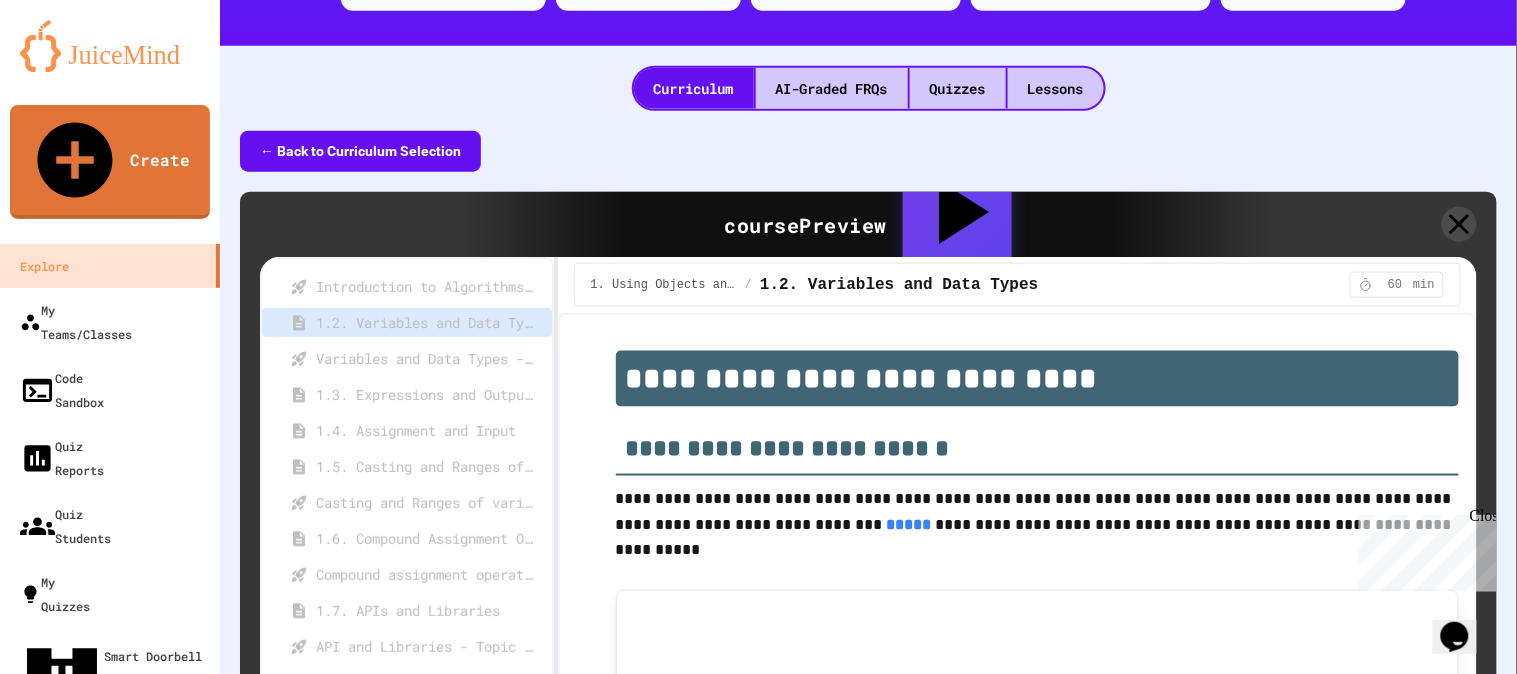 click 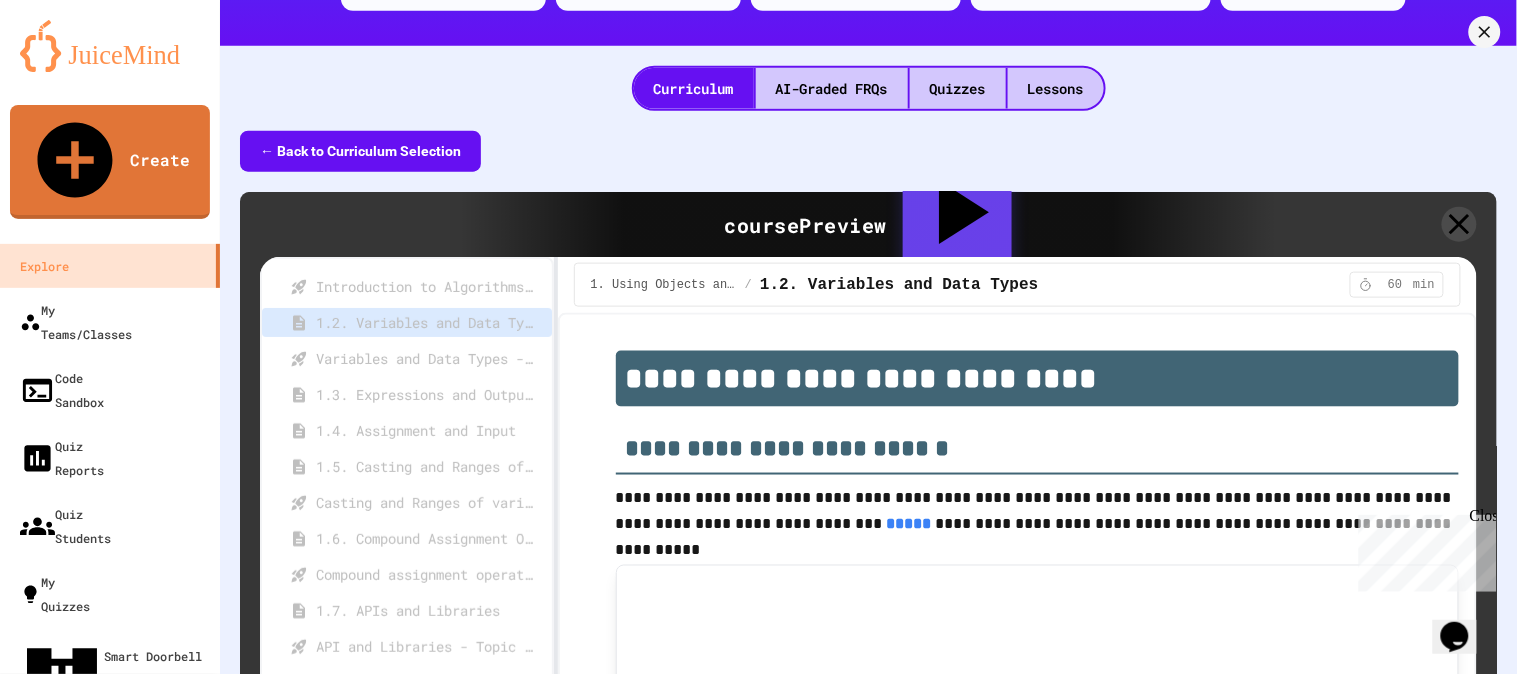 type on "**********" 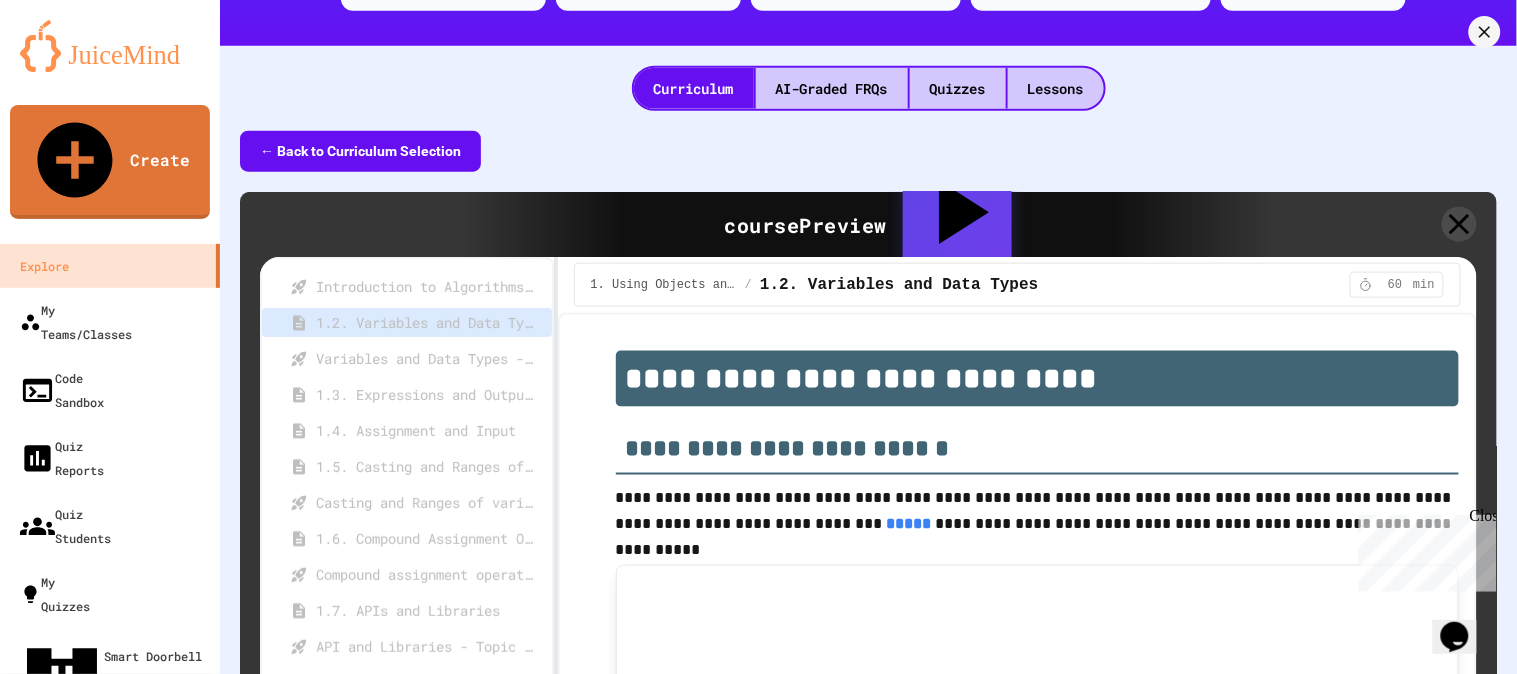 click on "Create Course" at bounding box center (97, 809) 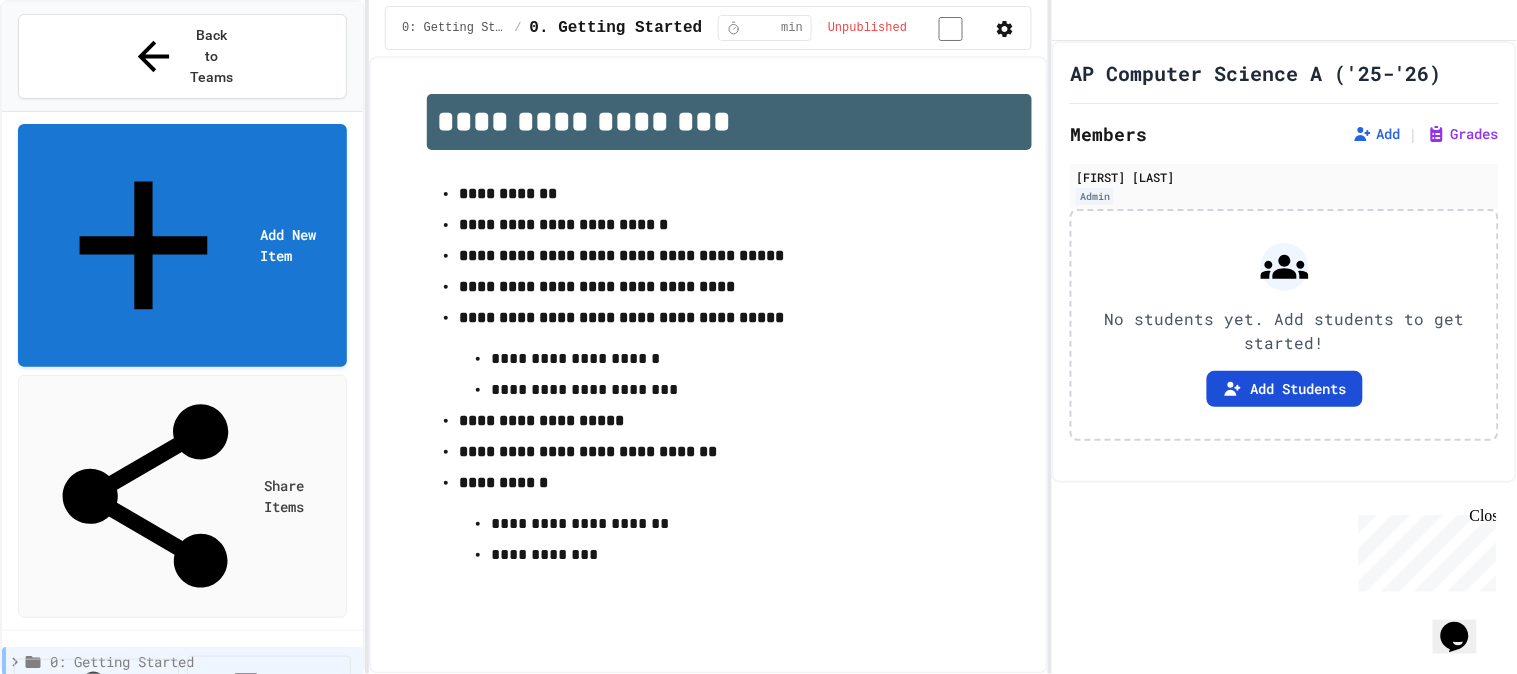 click on "Add Students" at bounding box center [1285, 389] 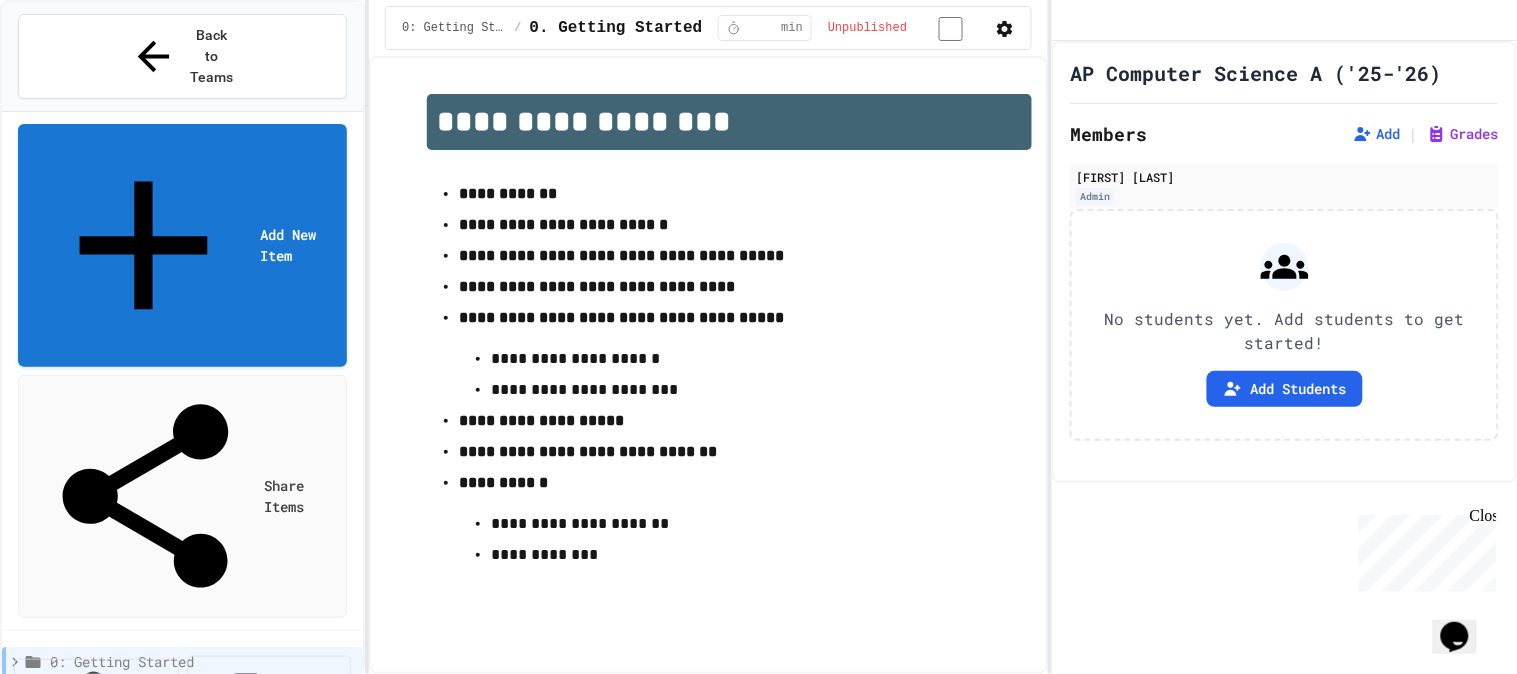 click 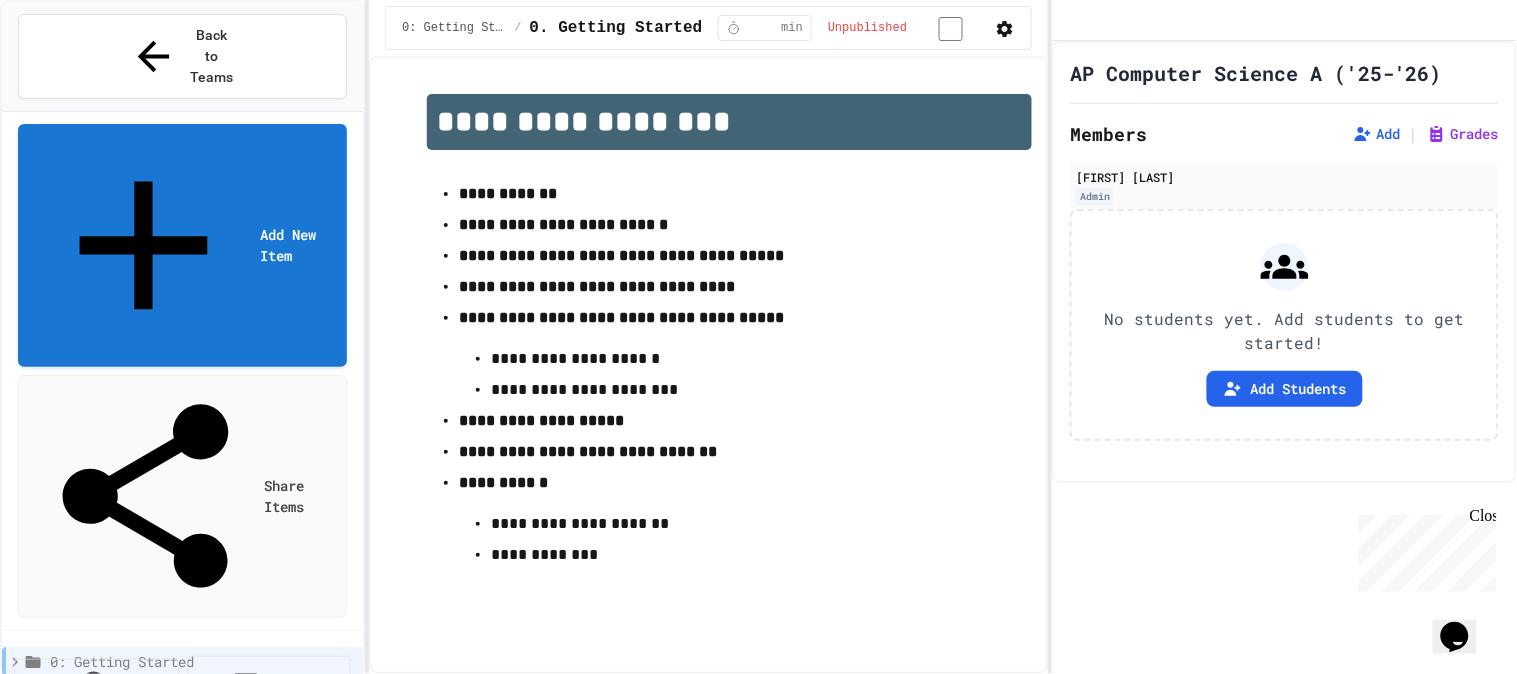 click 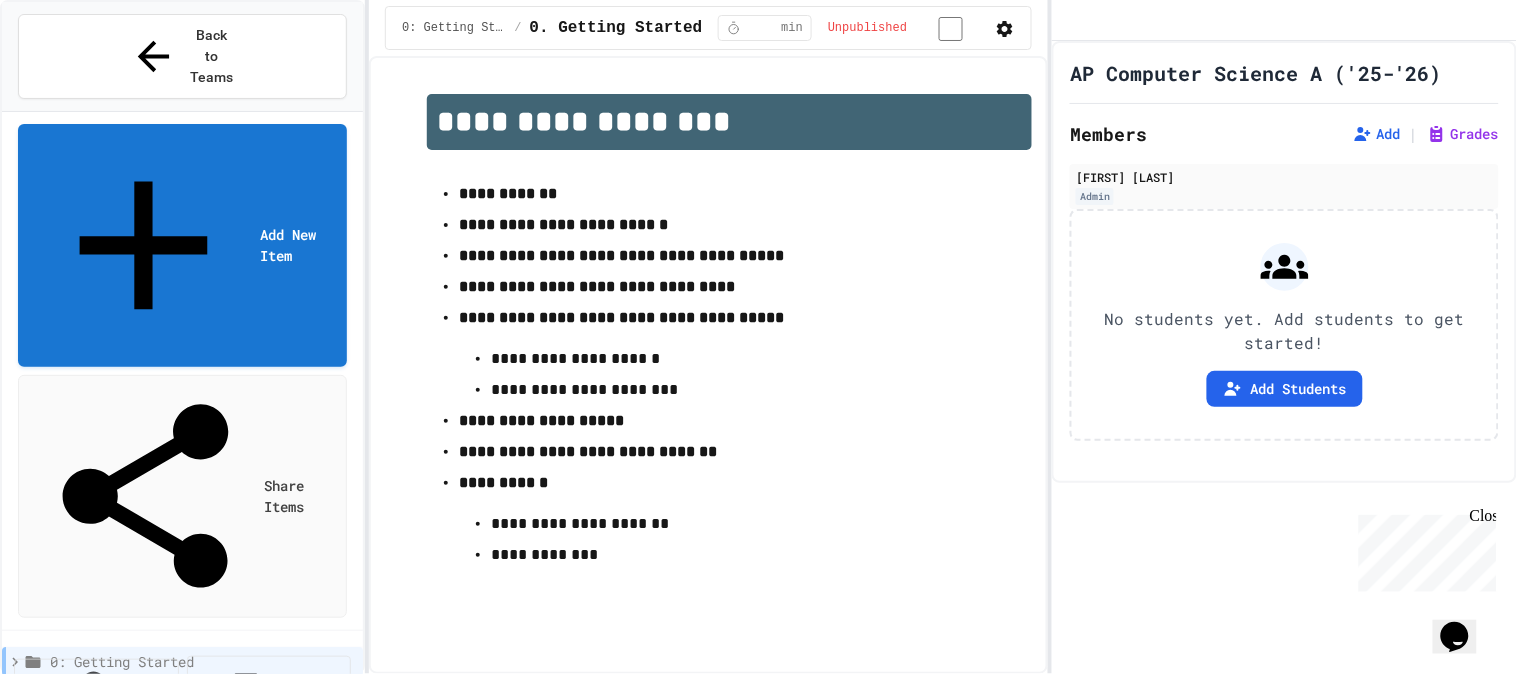 click on "1.2. Variables and Data Types" at bounding box center (199, 805) 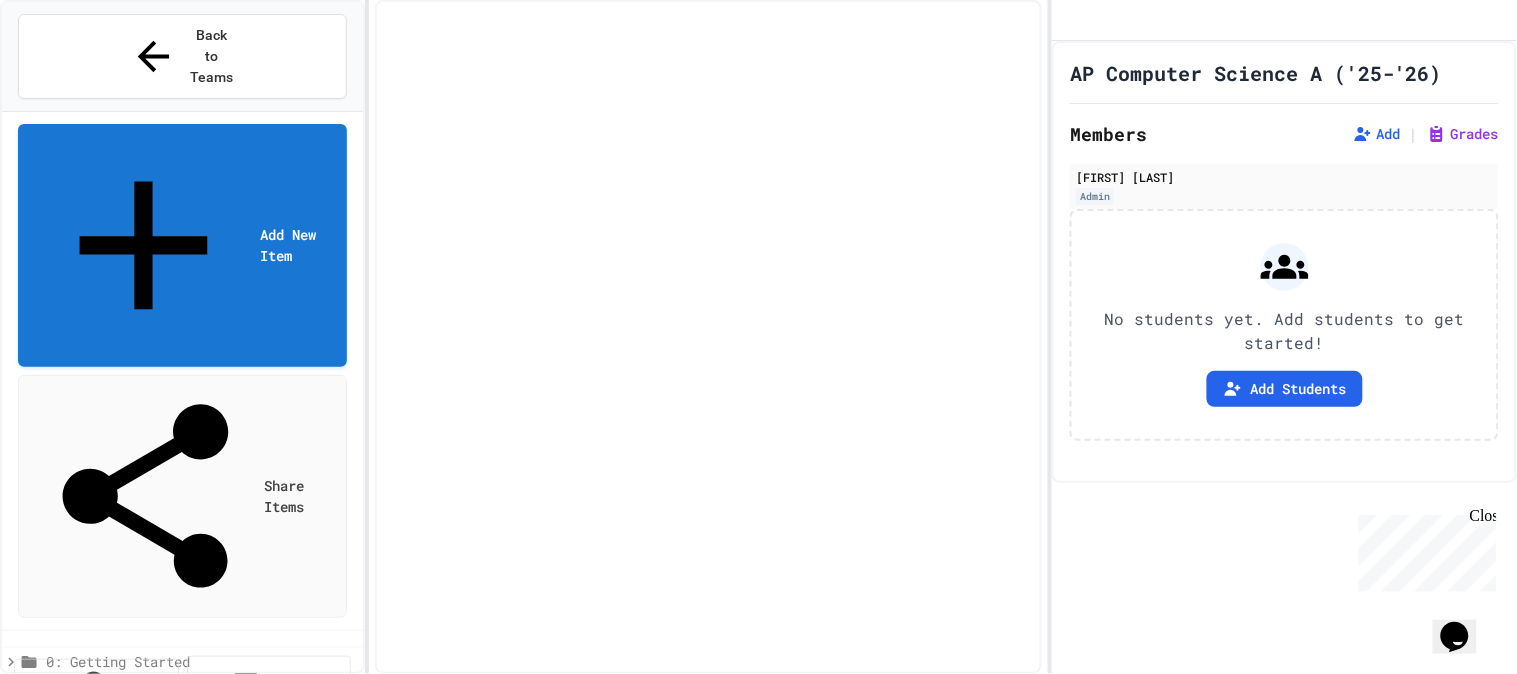 select on "***" 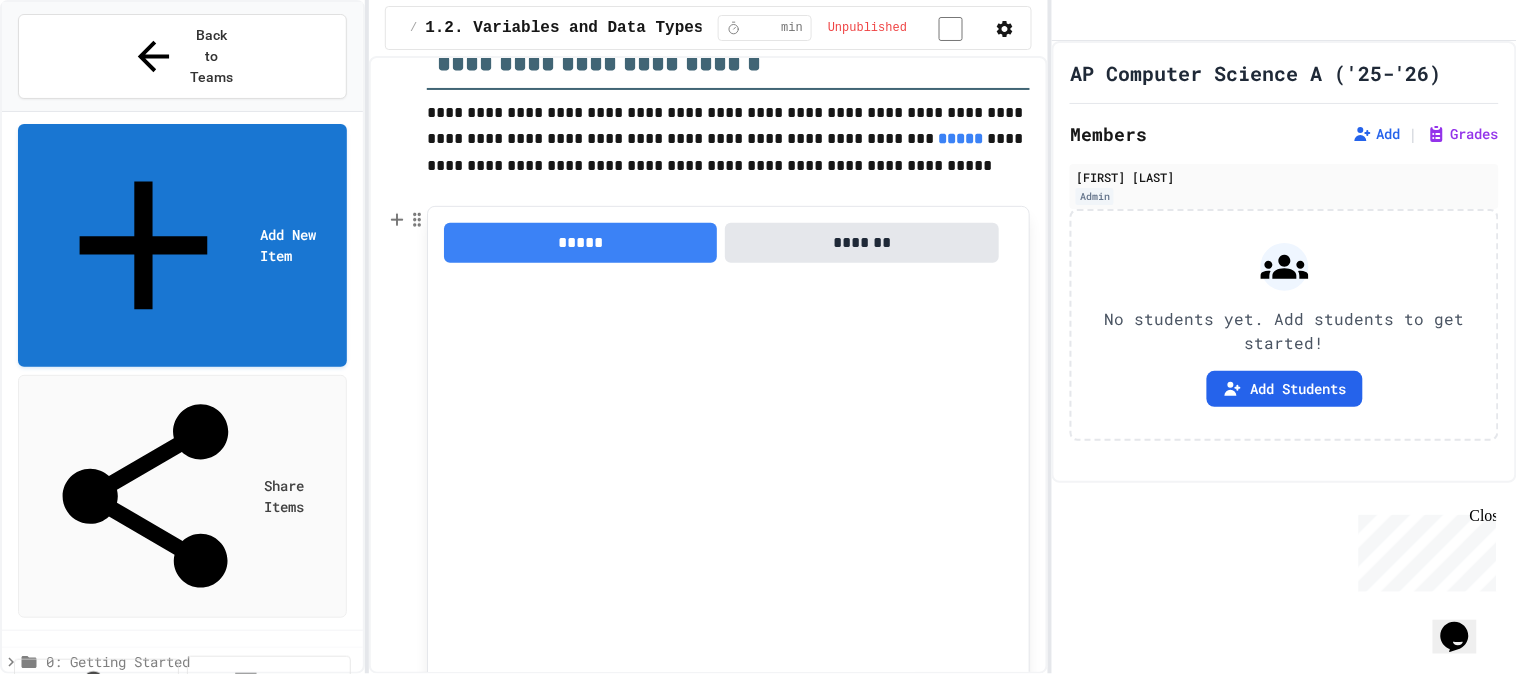 scroll, scrollTop: 111, scrollLeft: 0, axis: vertical 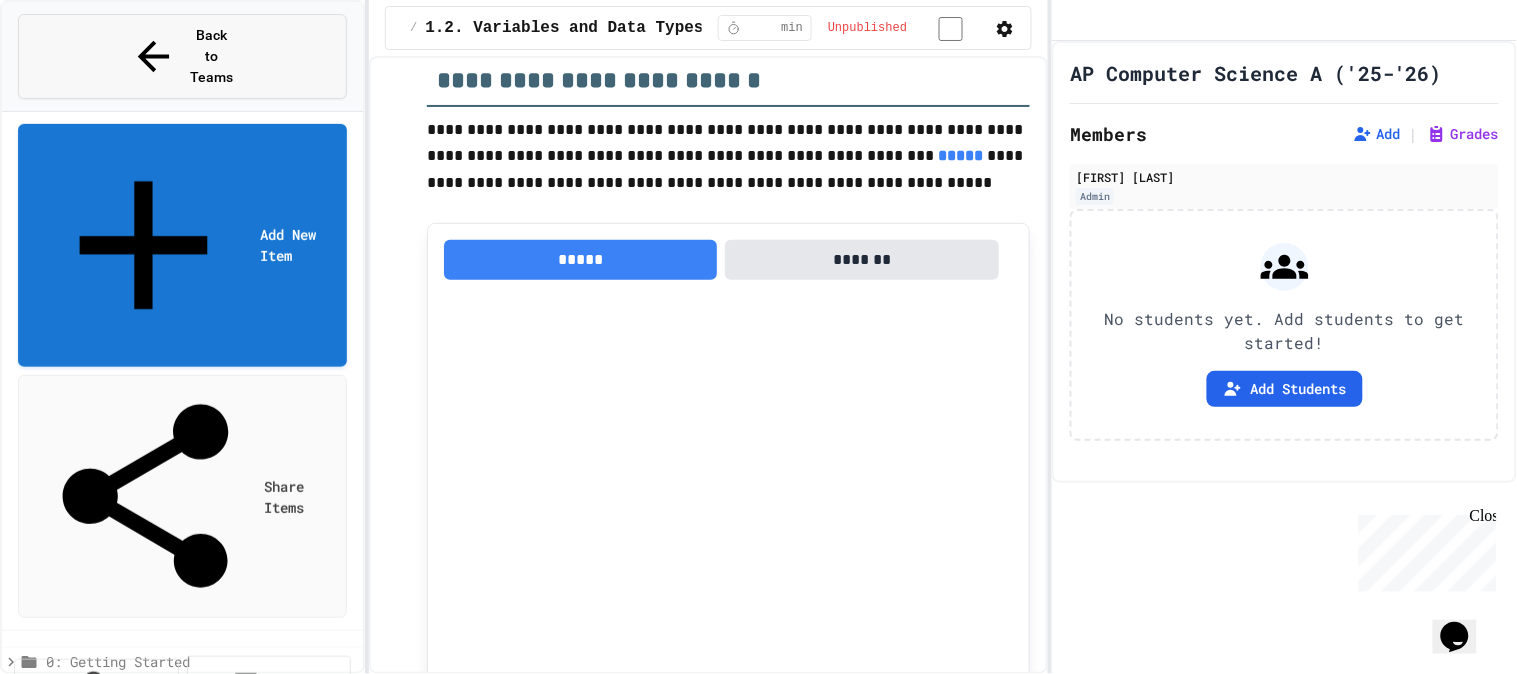 click on "Back to Teams" at bounding box center [212, 56] 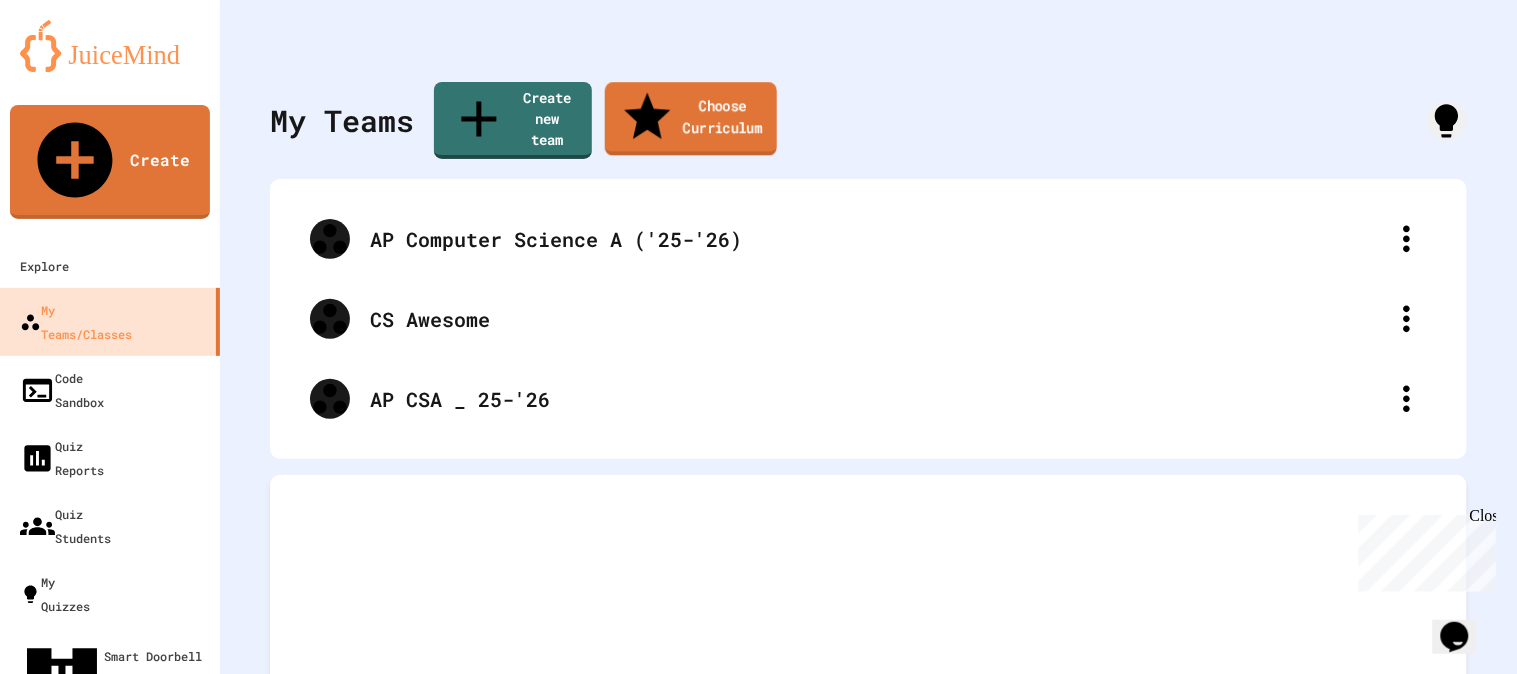 click on "Choose Curriculum" at bounding box center [691, 119] 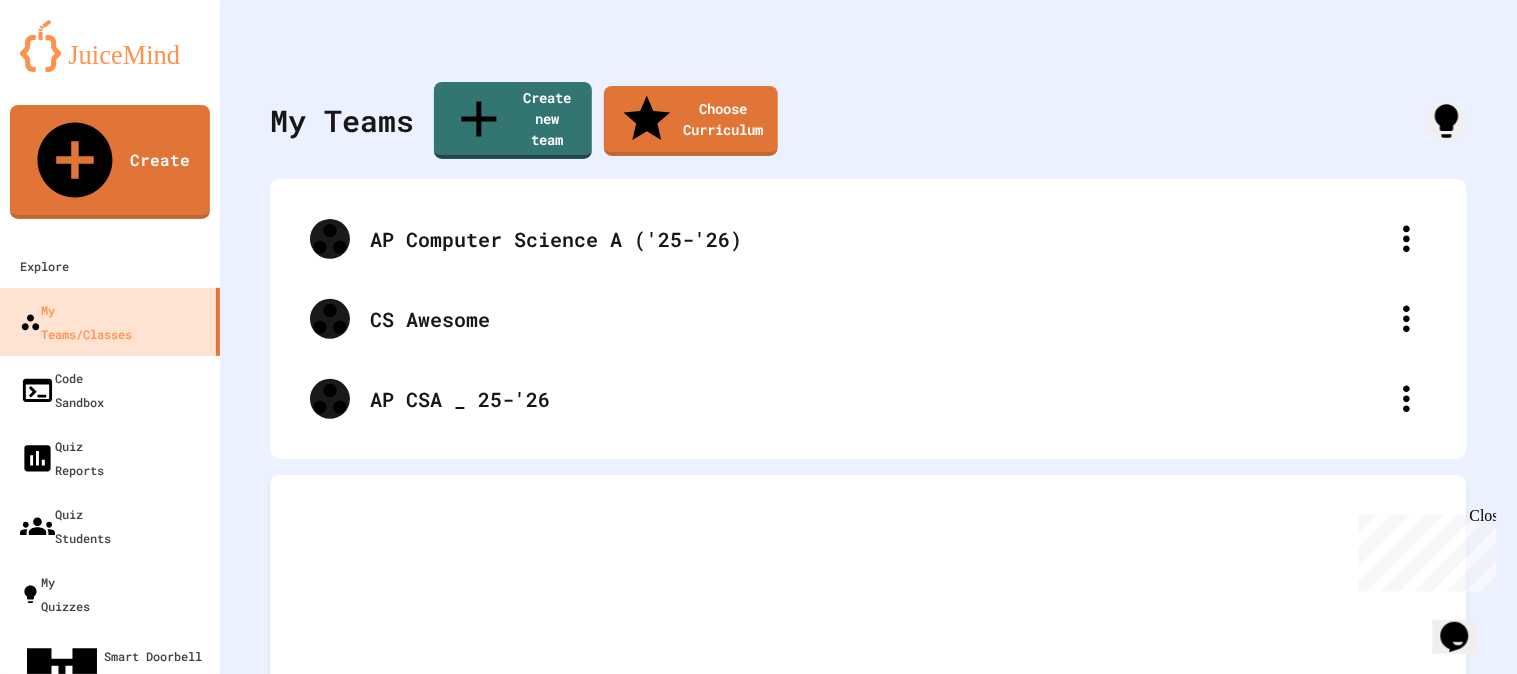 scroll, scrollTop: 185, scrollLeft: 0, axis: vertical 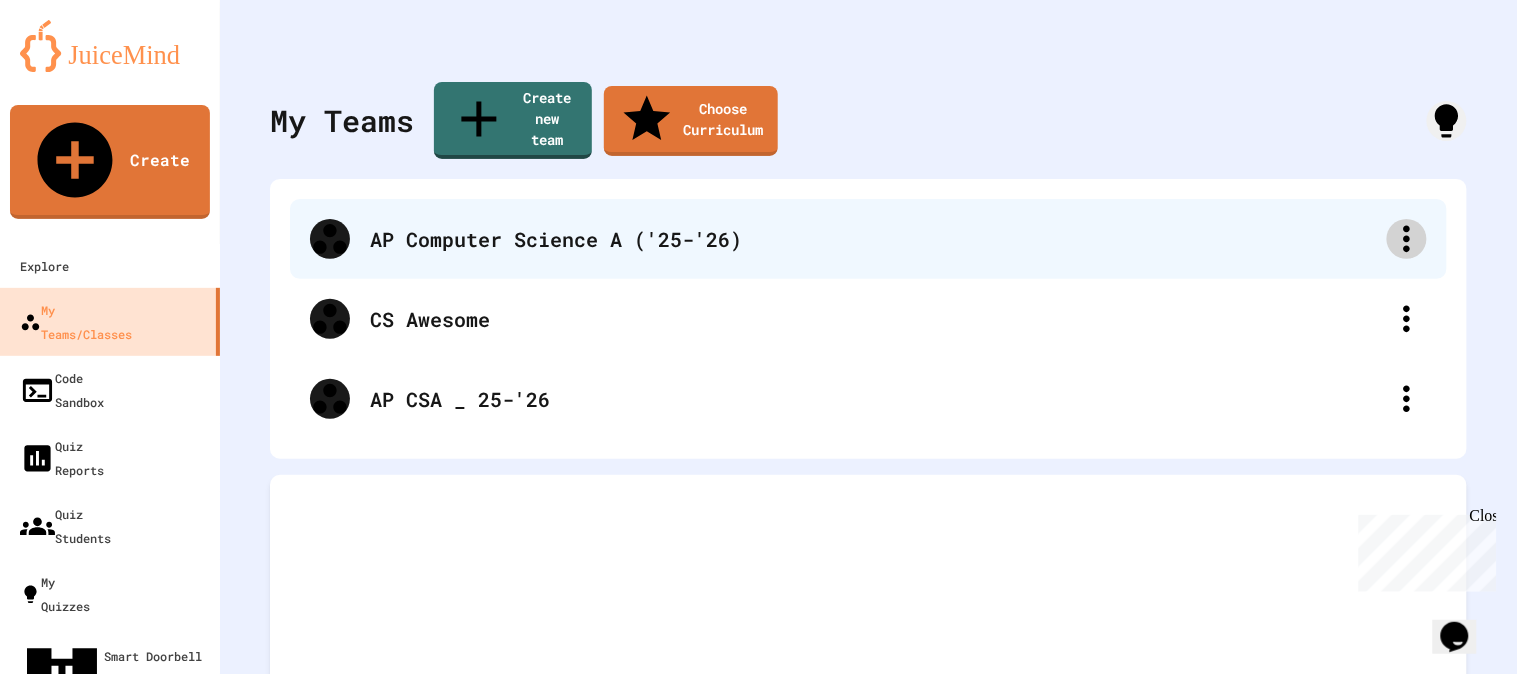click 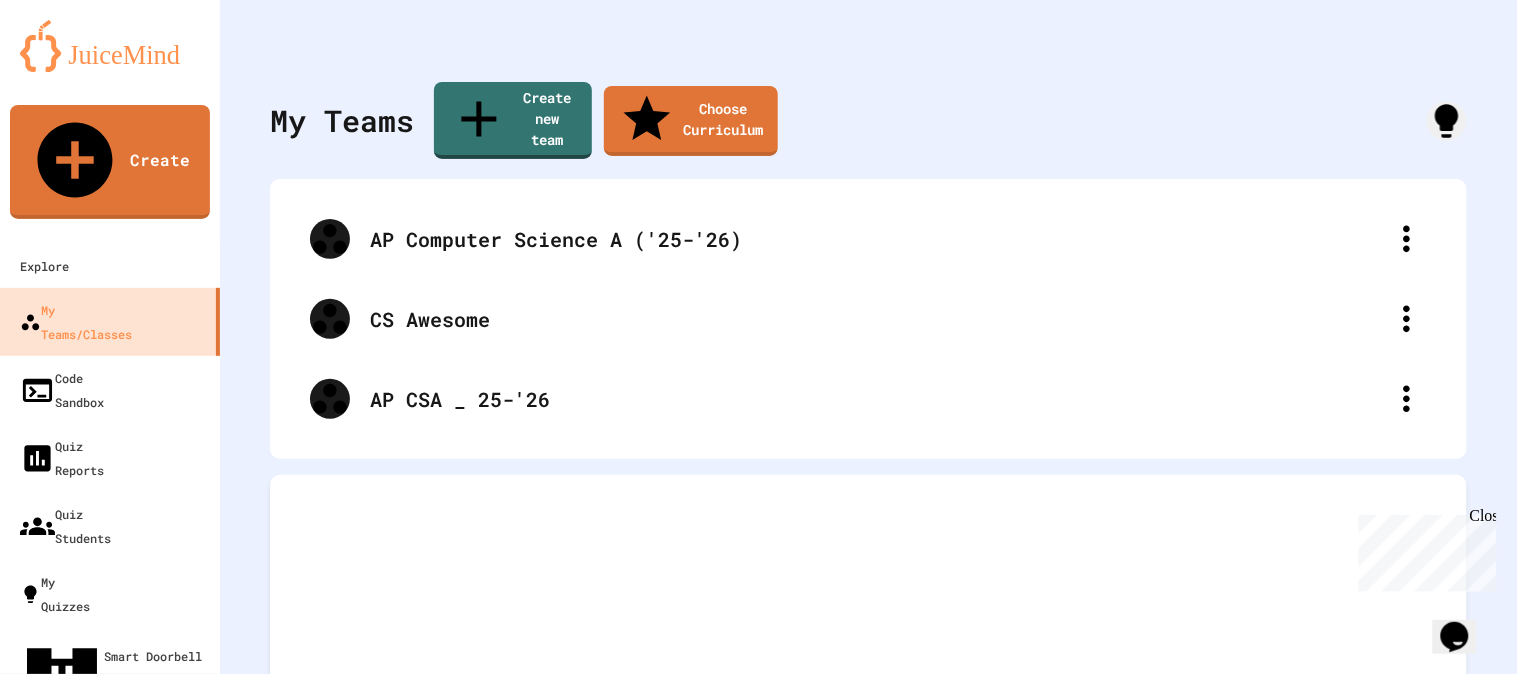 click at bounding box center [758, 676] 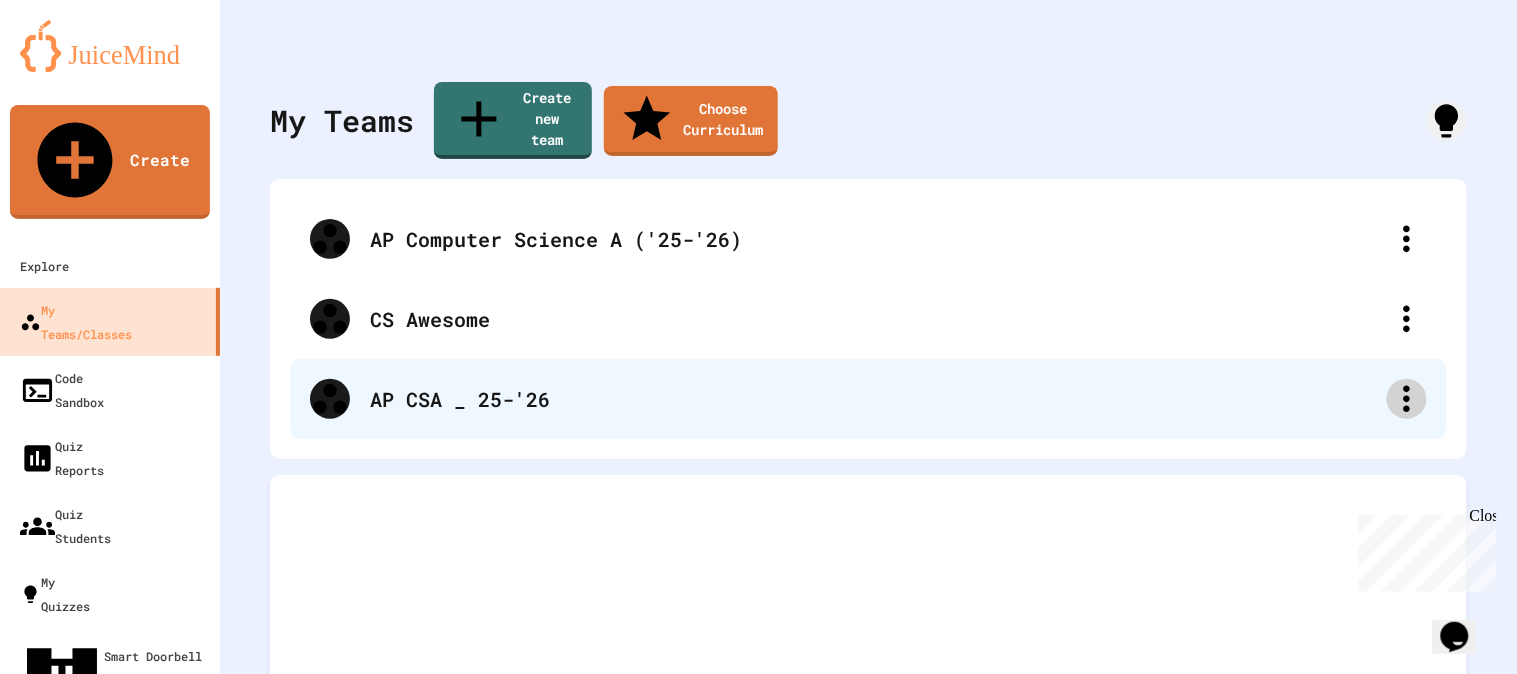 click 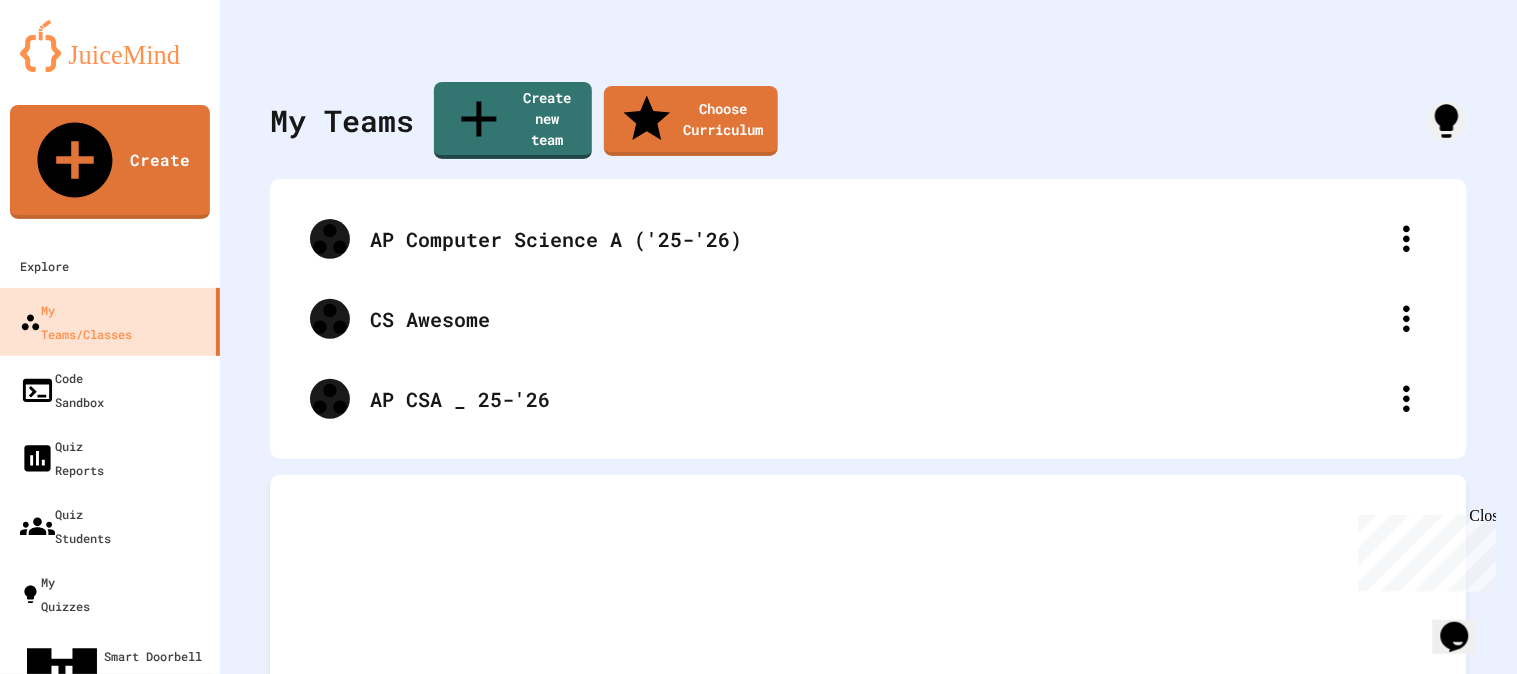 click on "Edit Team" at bounding box center (768, 1440) 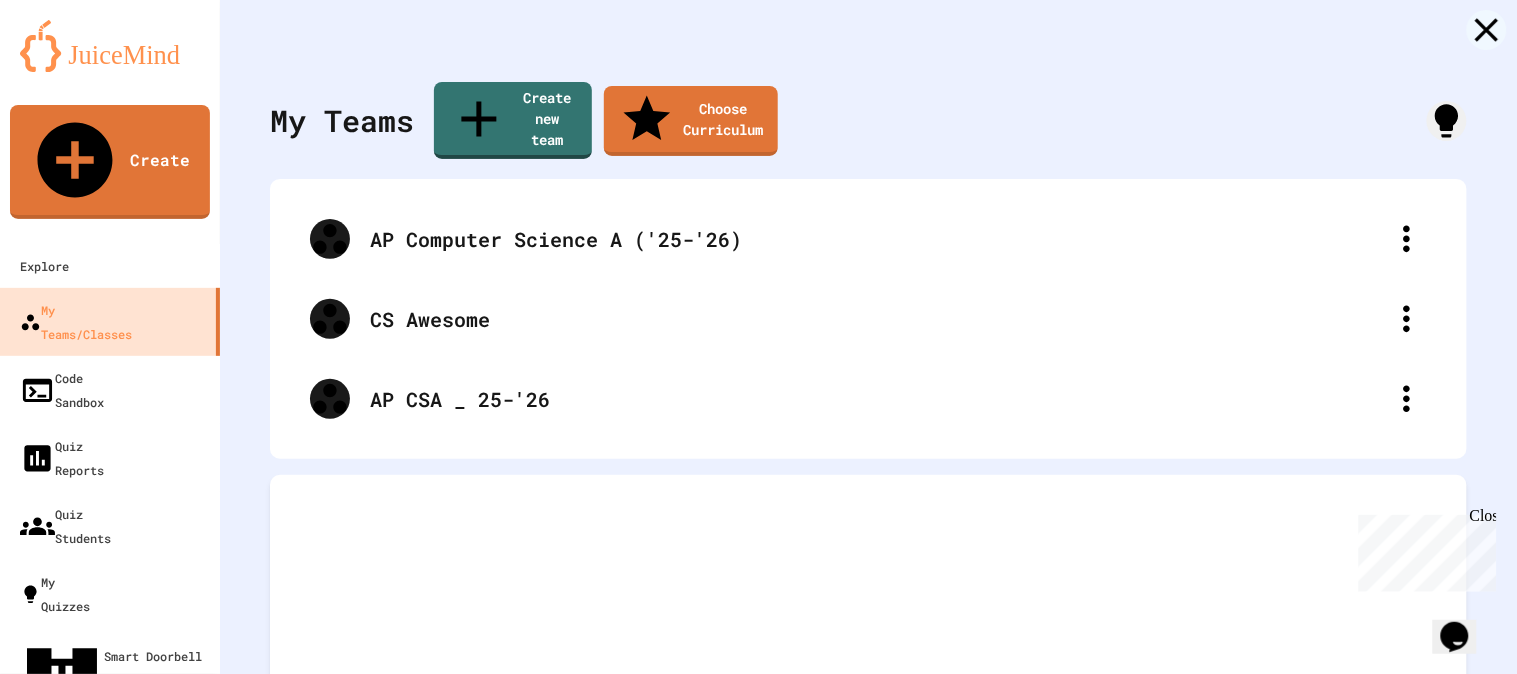 click on "Cancel" at bounding box center (616, 5604) 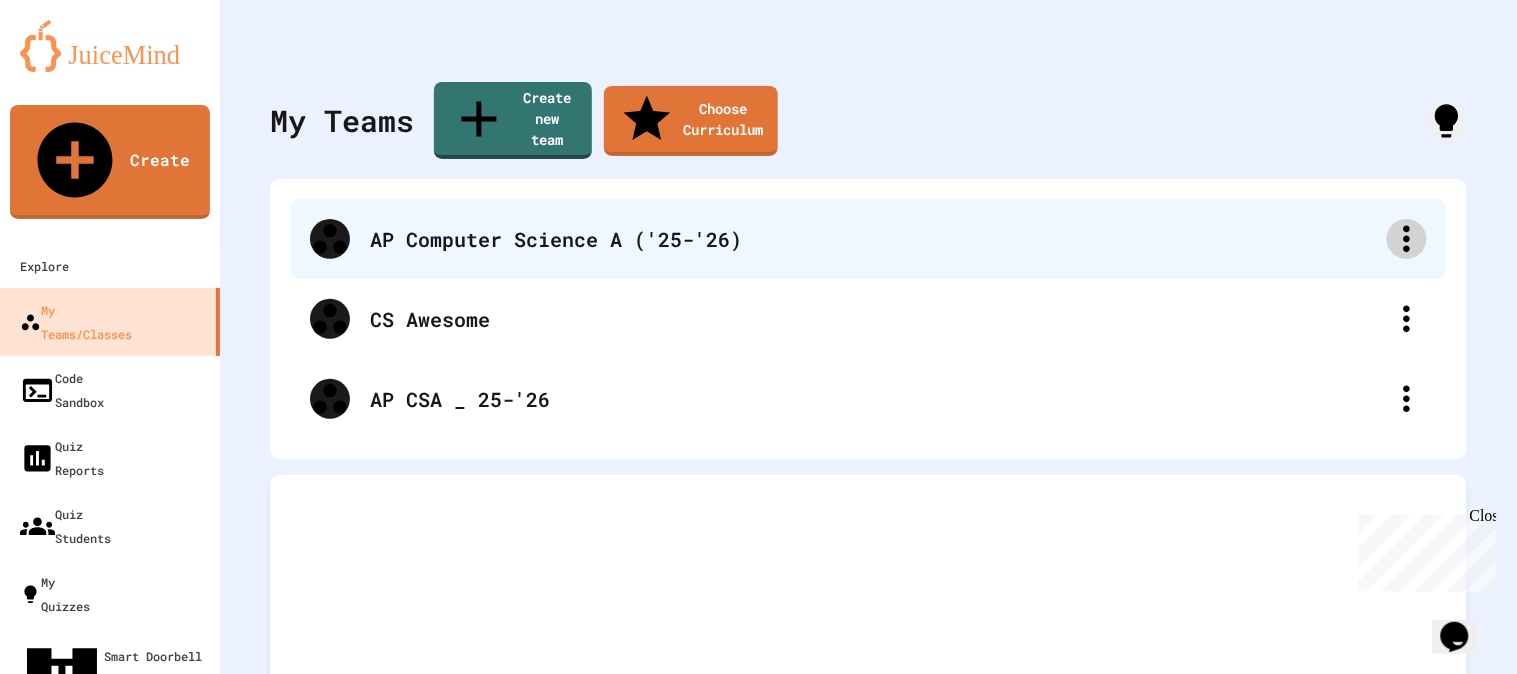 click 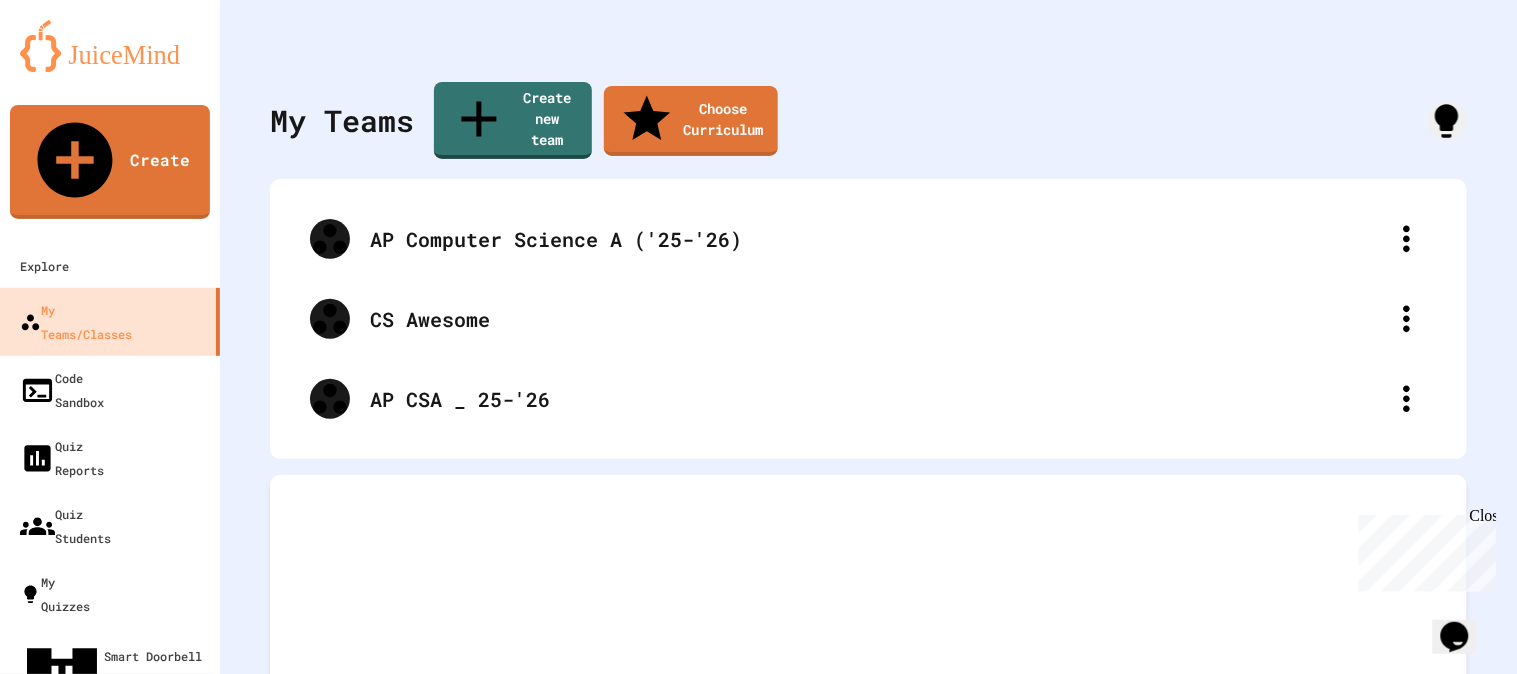 click on "Delete Team" at bounding box center [768, 2971] 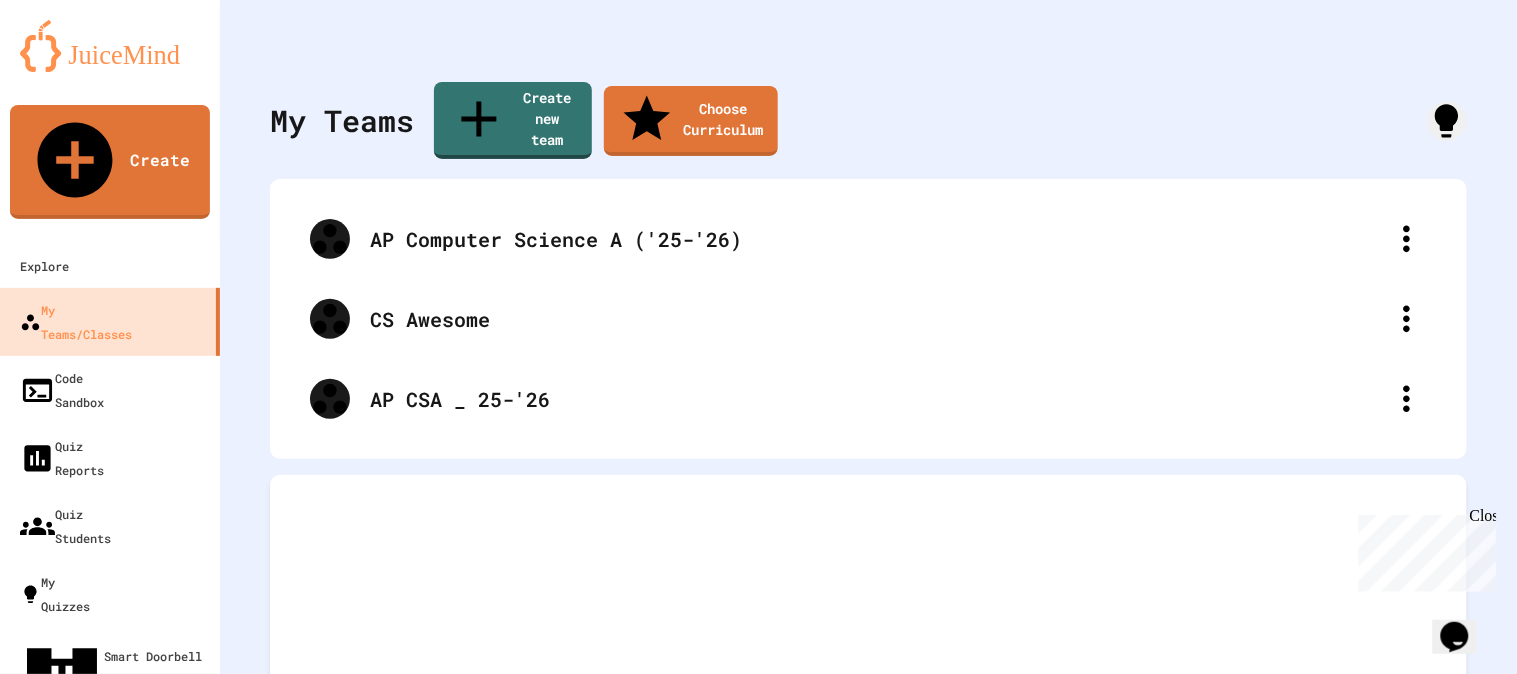 click on "Delete" at bounding box center [883, 5583] 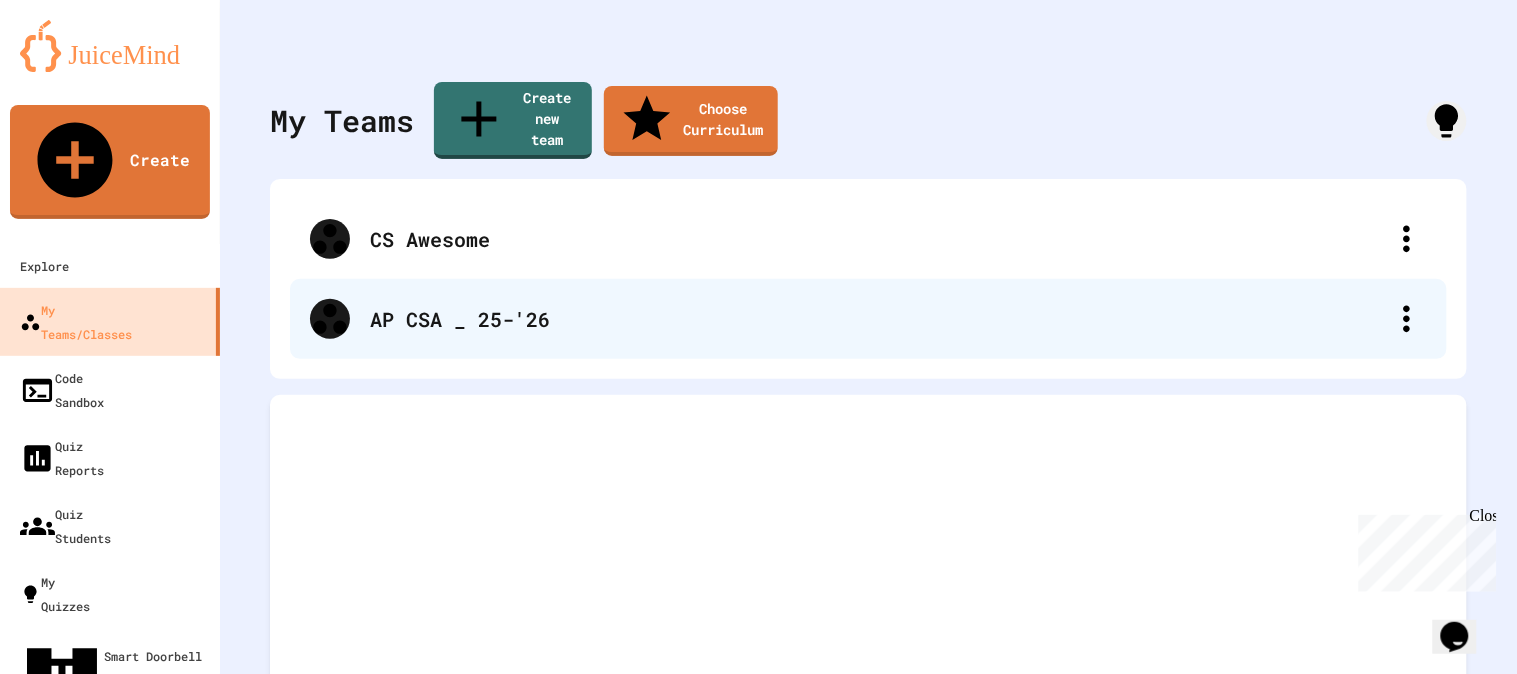 click on "AP CSA _ 25-'26" at bounding box center (878, 319) 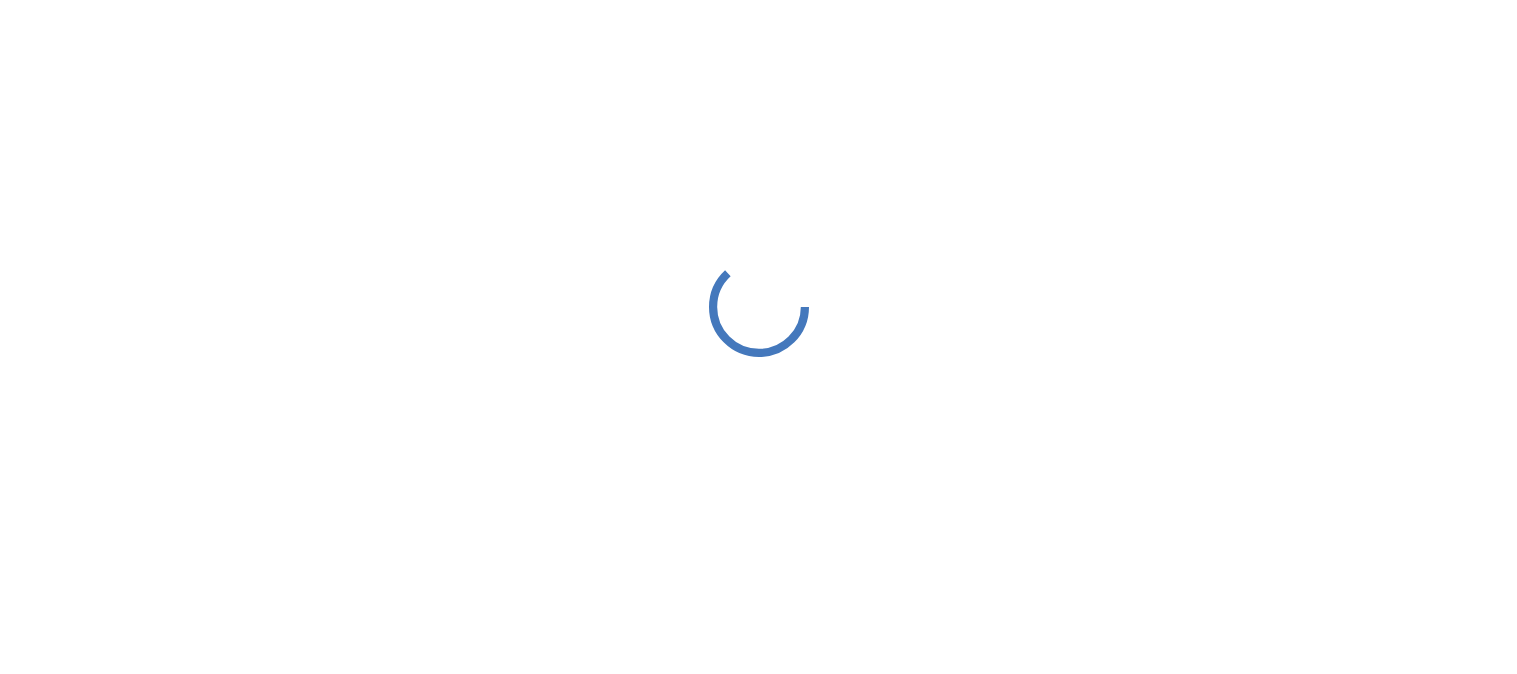 scroll, scrollTop: 0, scrollLeft: 0, axis: both 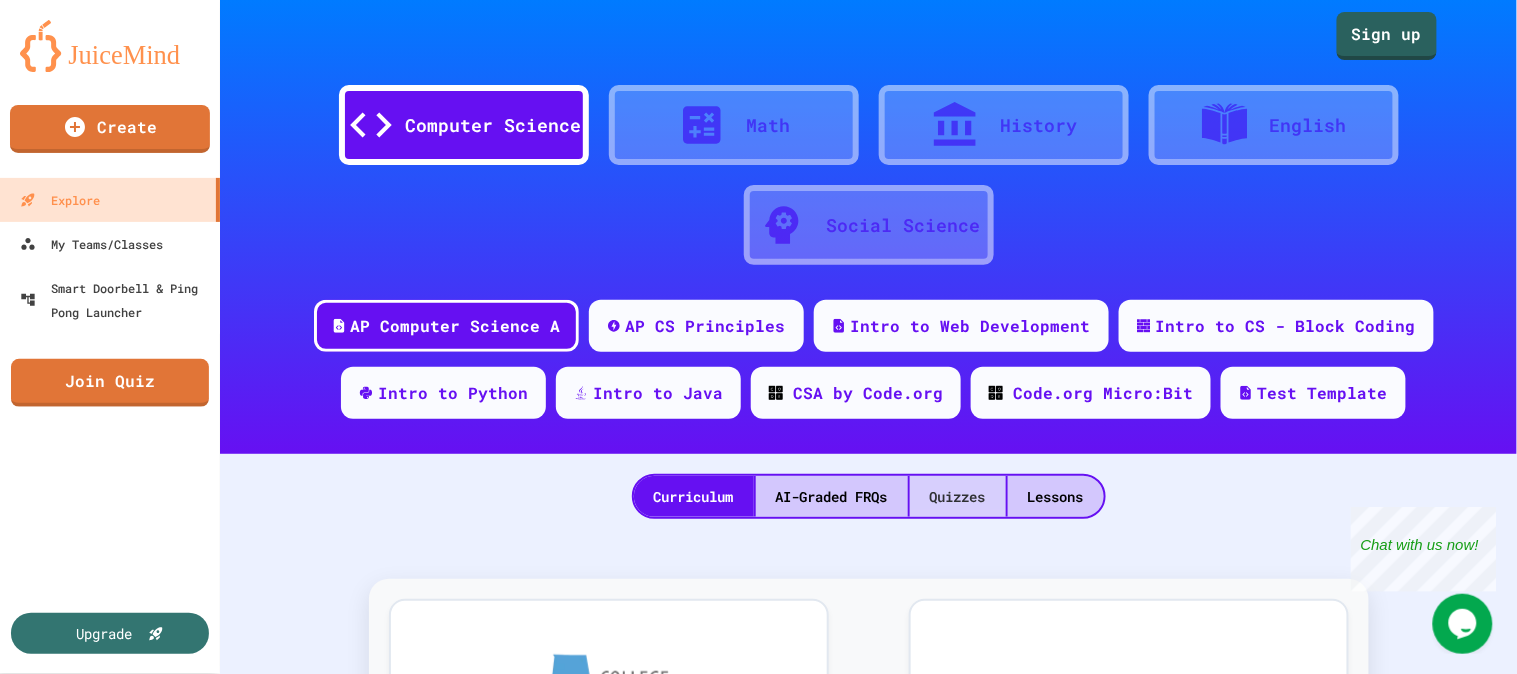 click on "Quizzes" at bounding box center [958, 496] 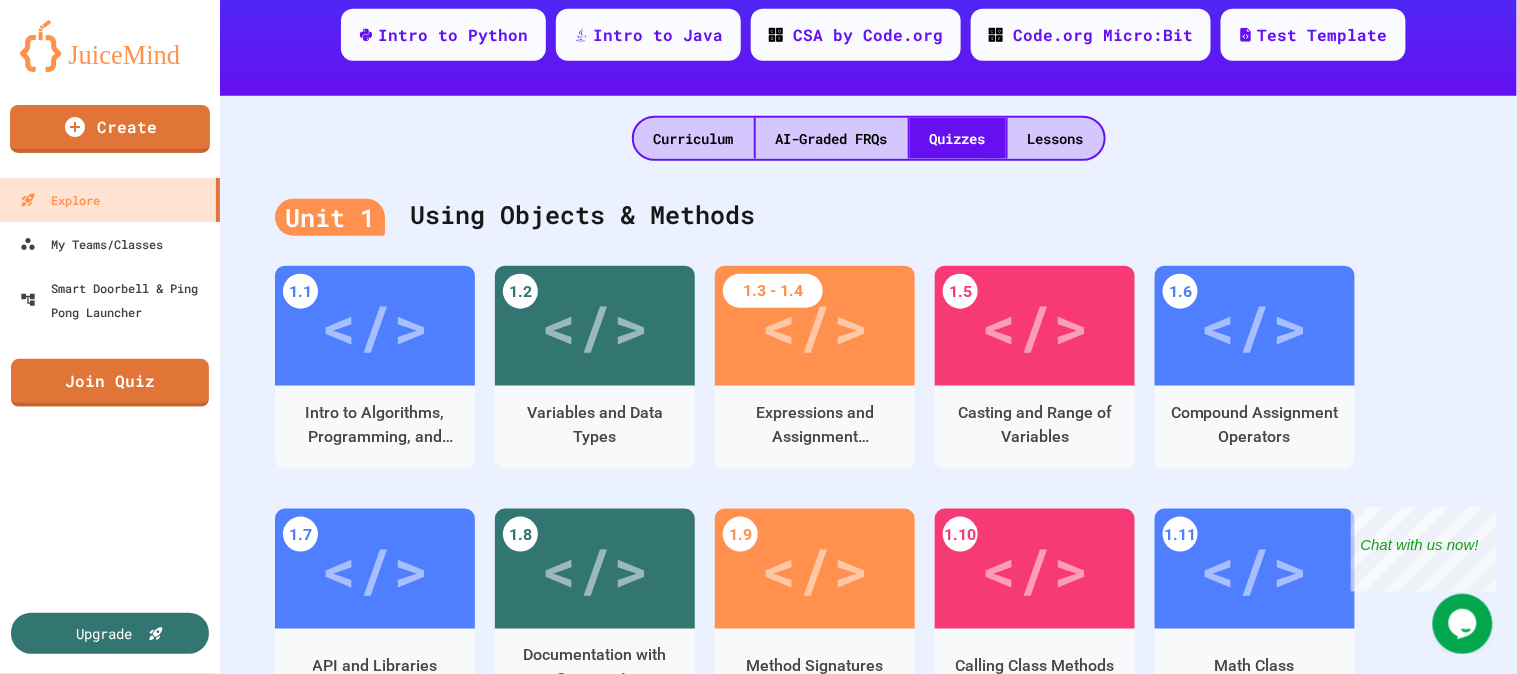 scroll, scrollTop: 333, scrollLeft: 0, axis: vertical 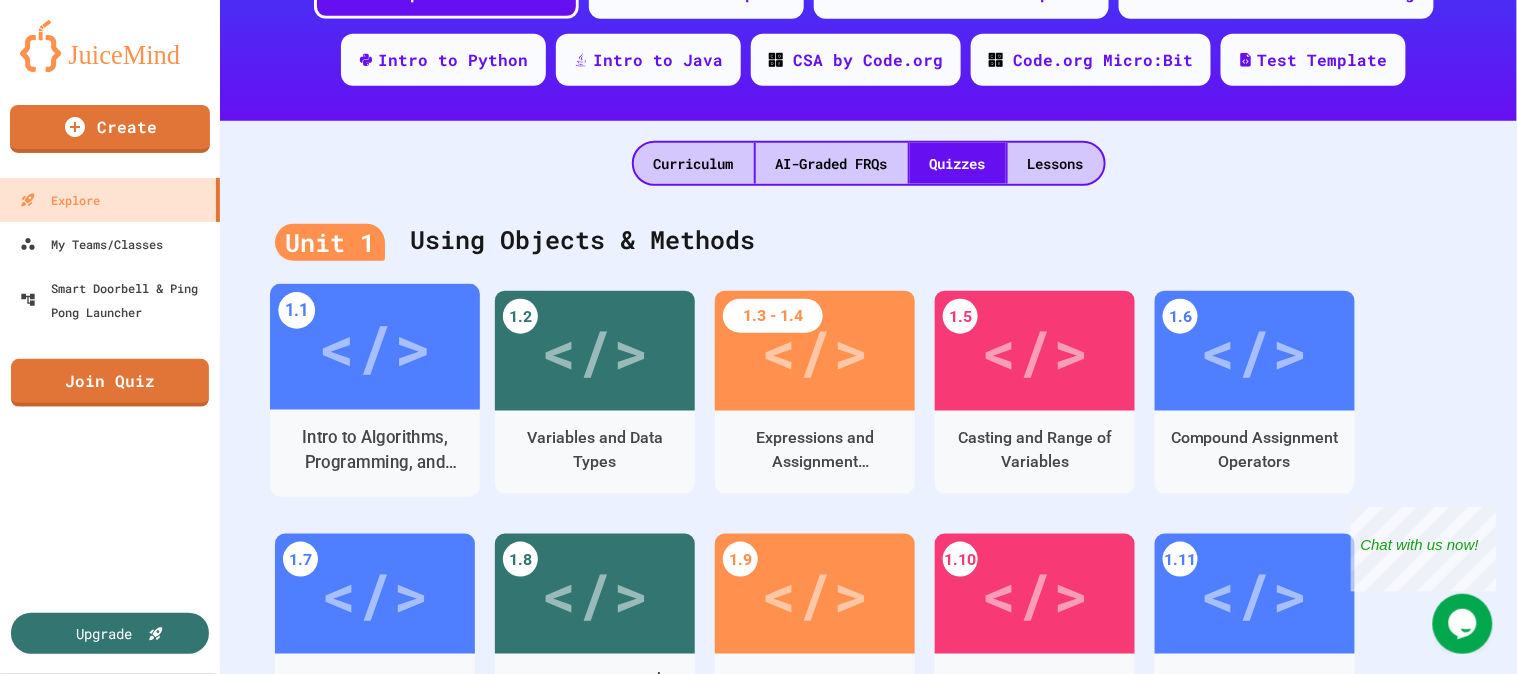 click on "</>" at bounding box center (374, 347) 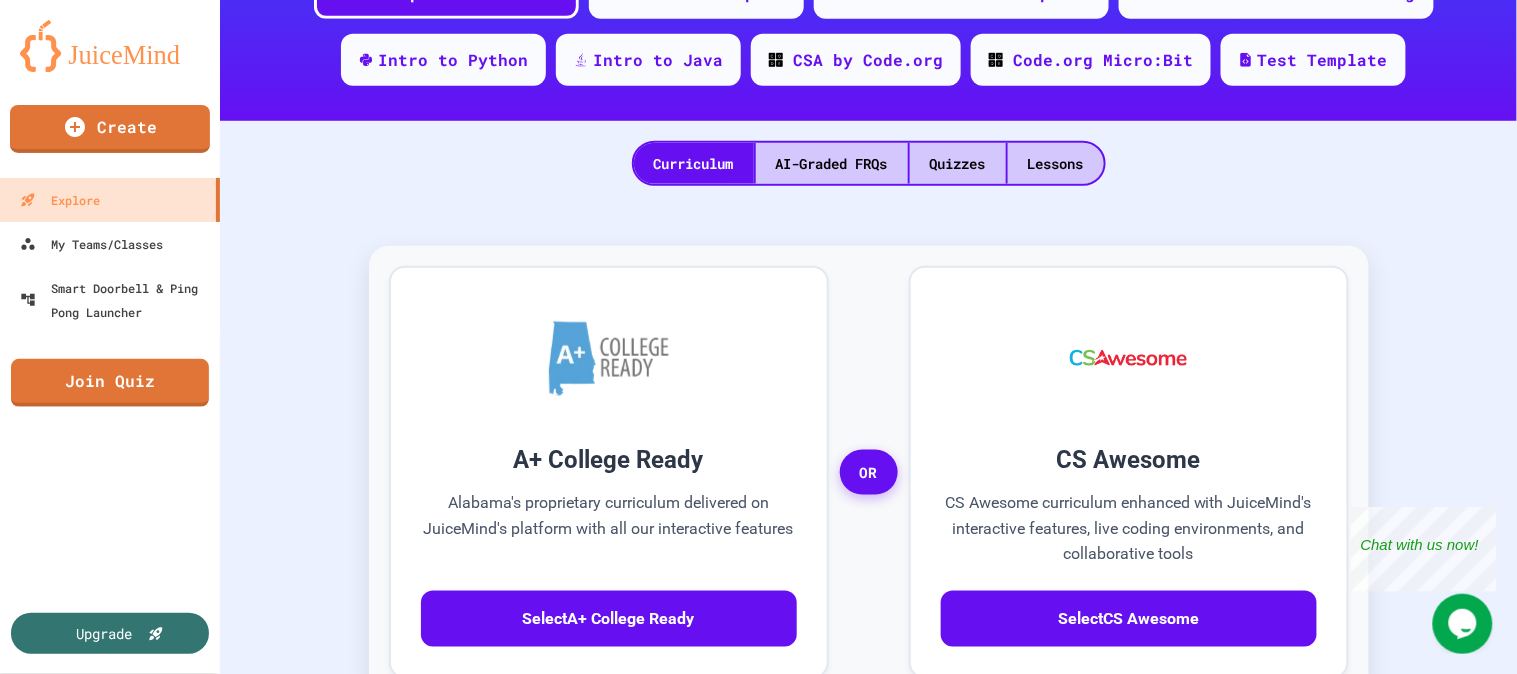 scroll, scrollTop: 95, scrollLeft: 0, axis: vertical 